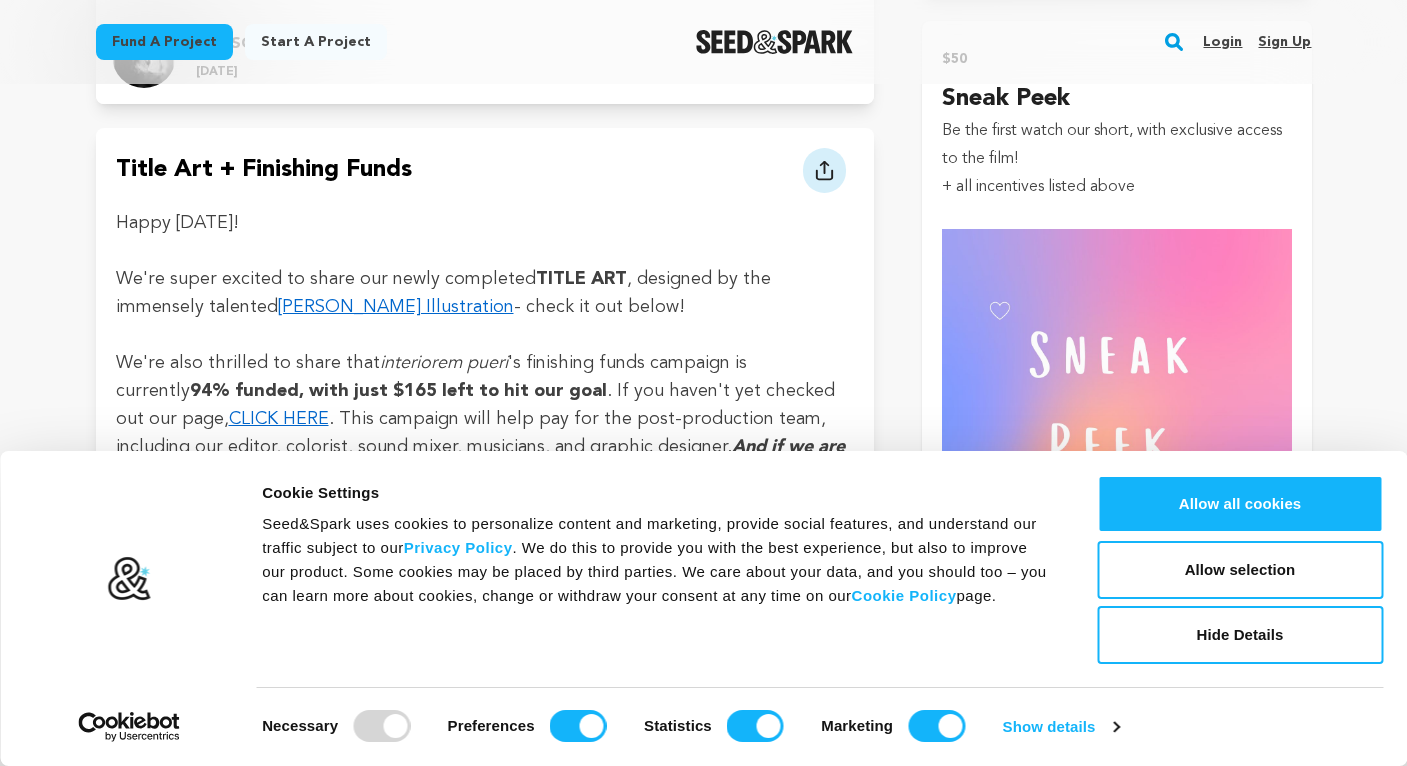 scroll, scrollTop: 2449, scrollLeft: 0, axis: vertical 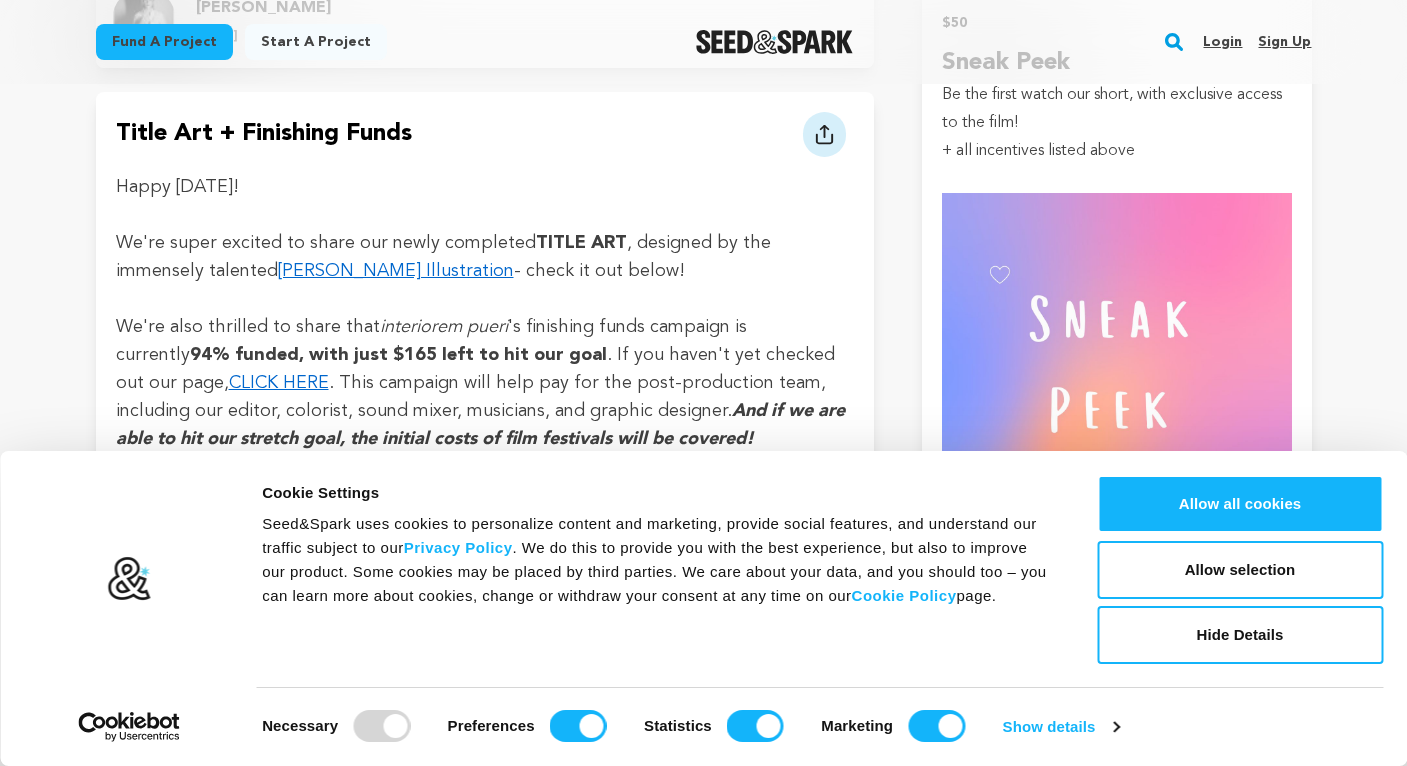click on "CLICK HERE" at bounding box center [279, 383] 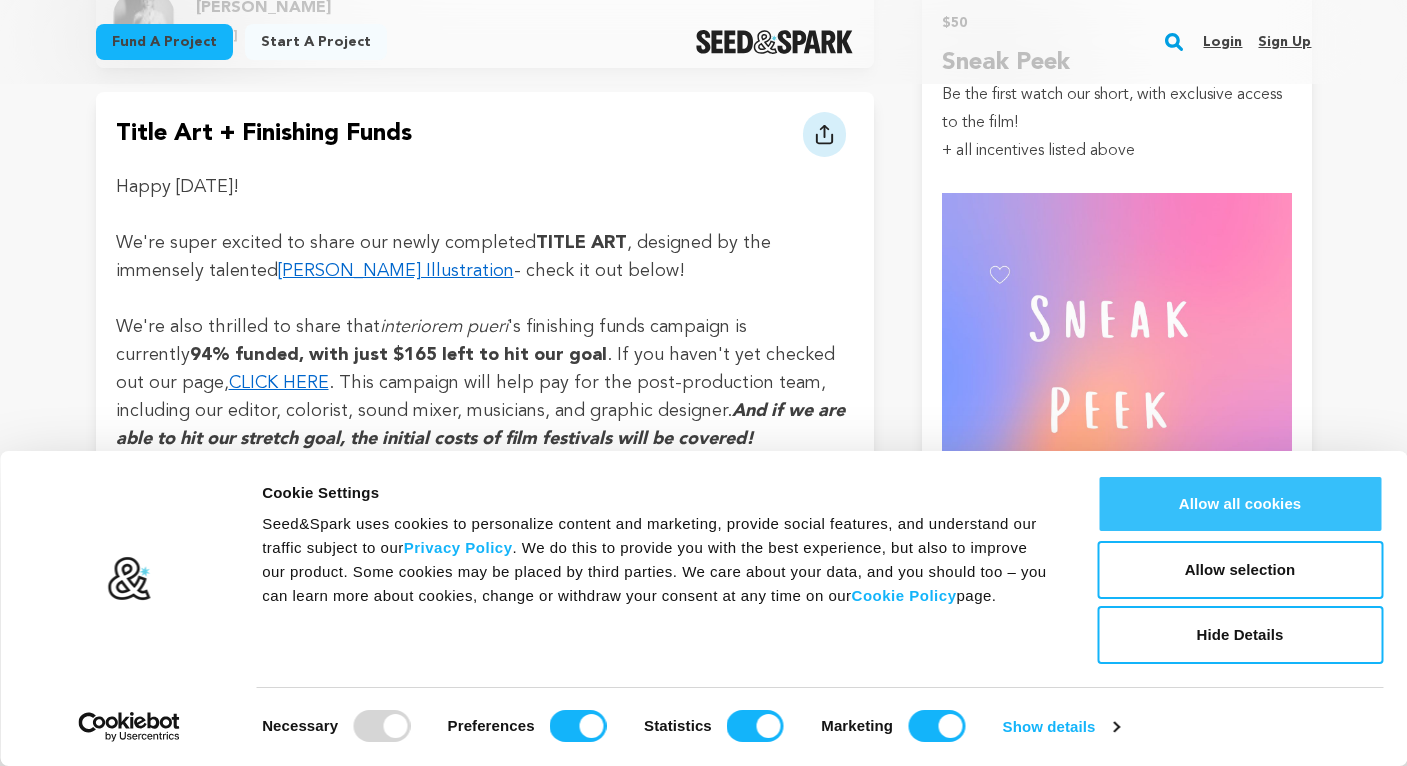click on "Allow all cookies" at bounding box center (1240, 504) 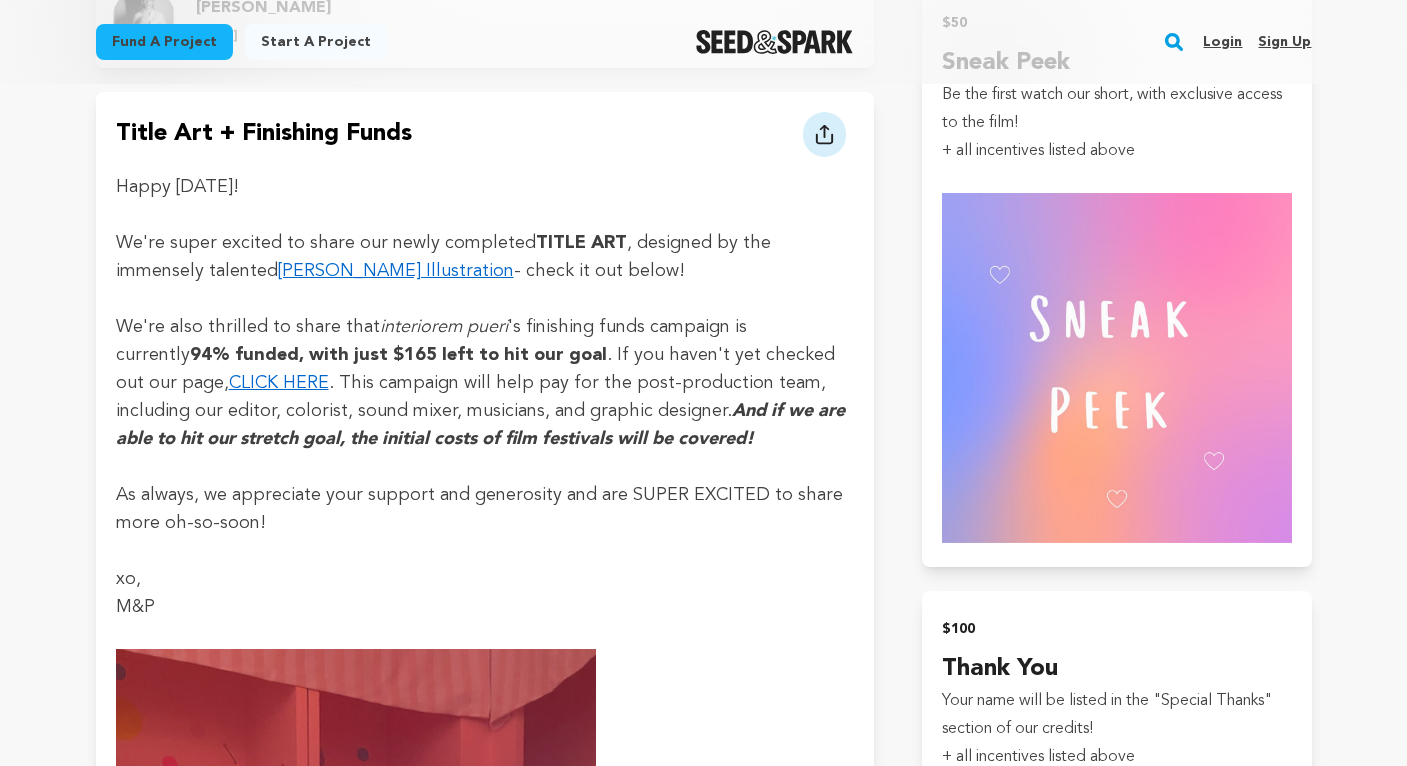 click on "CLICK HERE" at bounding box center [279, 383] 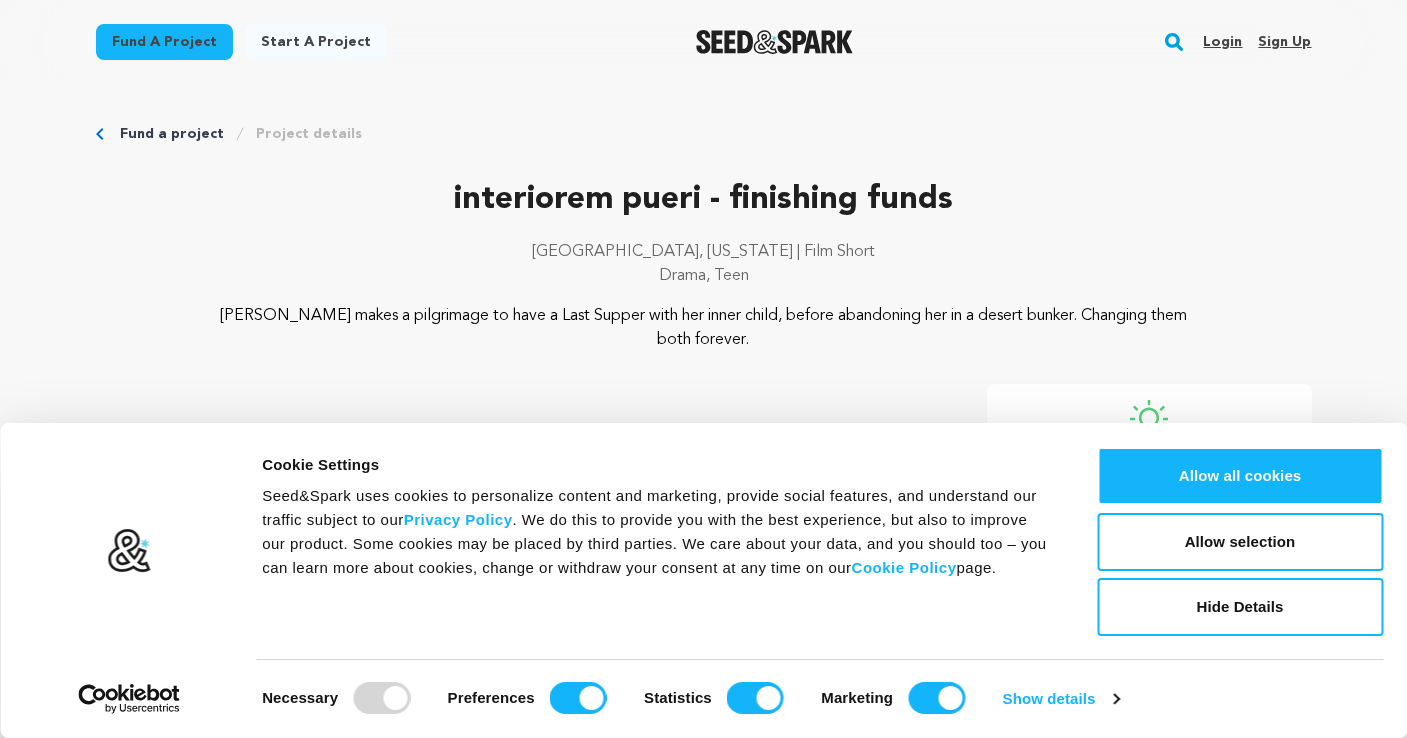 scroll, scrollTop: 0, scrollLeft: 0, axis: both 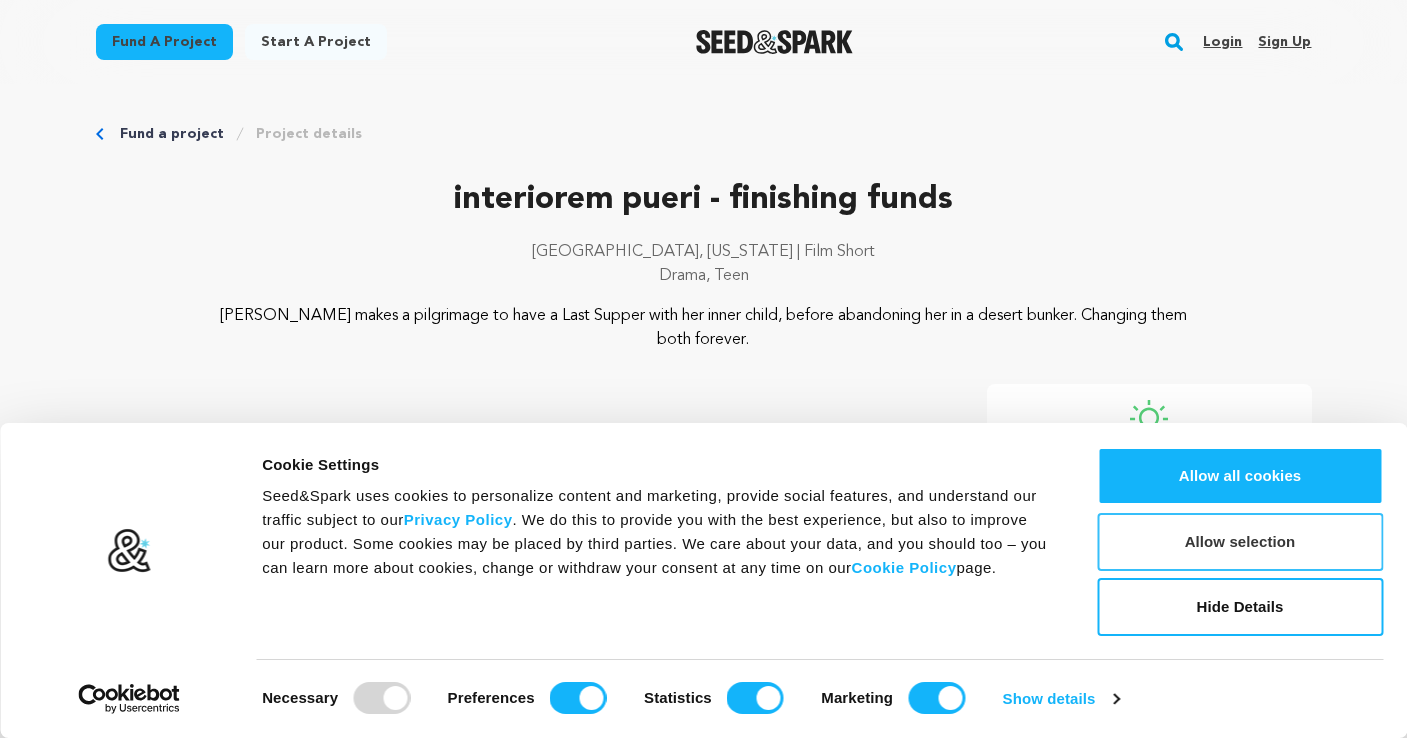 click on "Allow selection" at bounding box center (1240, 542) 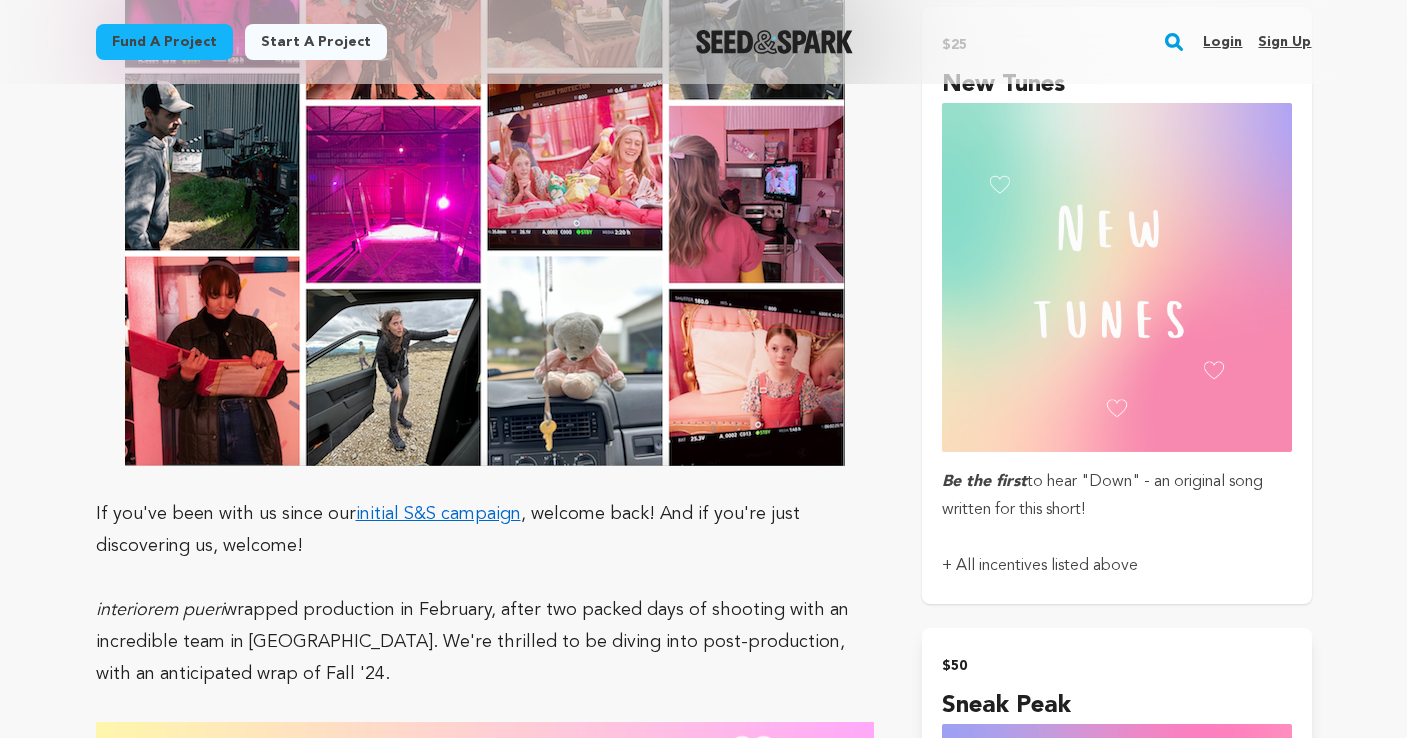 scroll, scrollTop: 1842, scrollLeft: 0, axis: vertical 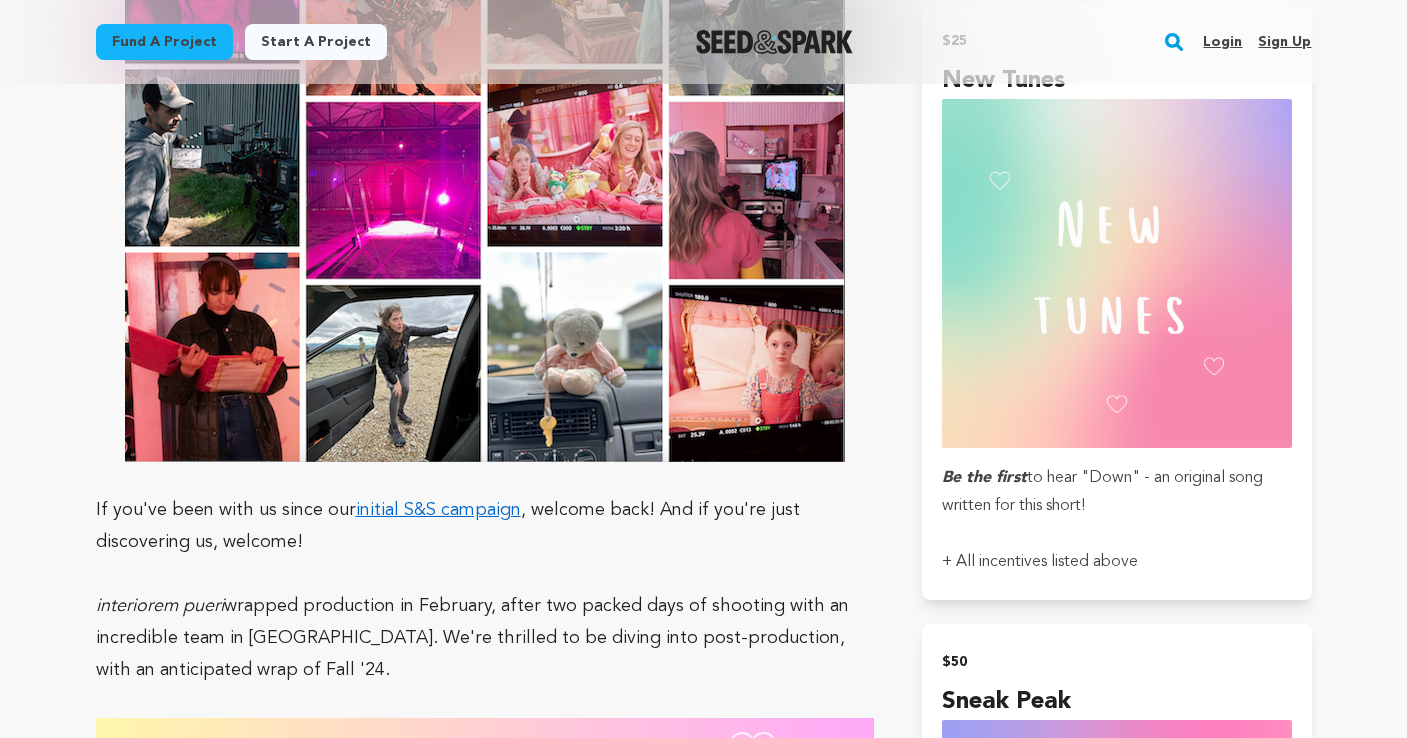 click on "initial S&S campaign" at bounding box center (438, 510) 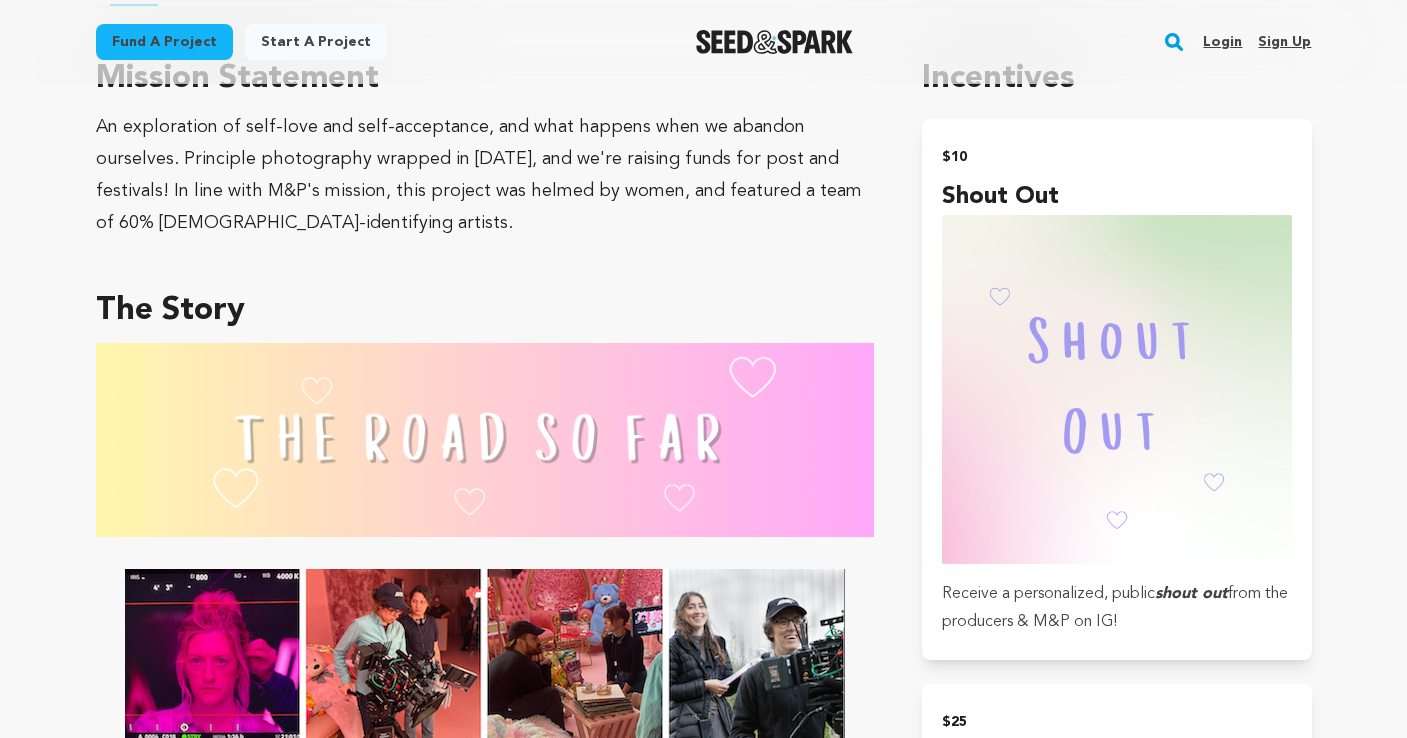 scroll, scrollTop: 748, scrollLeft: 0, axis: vertical 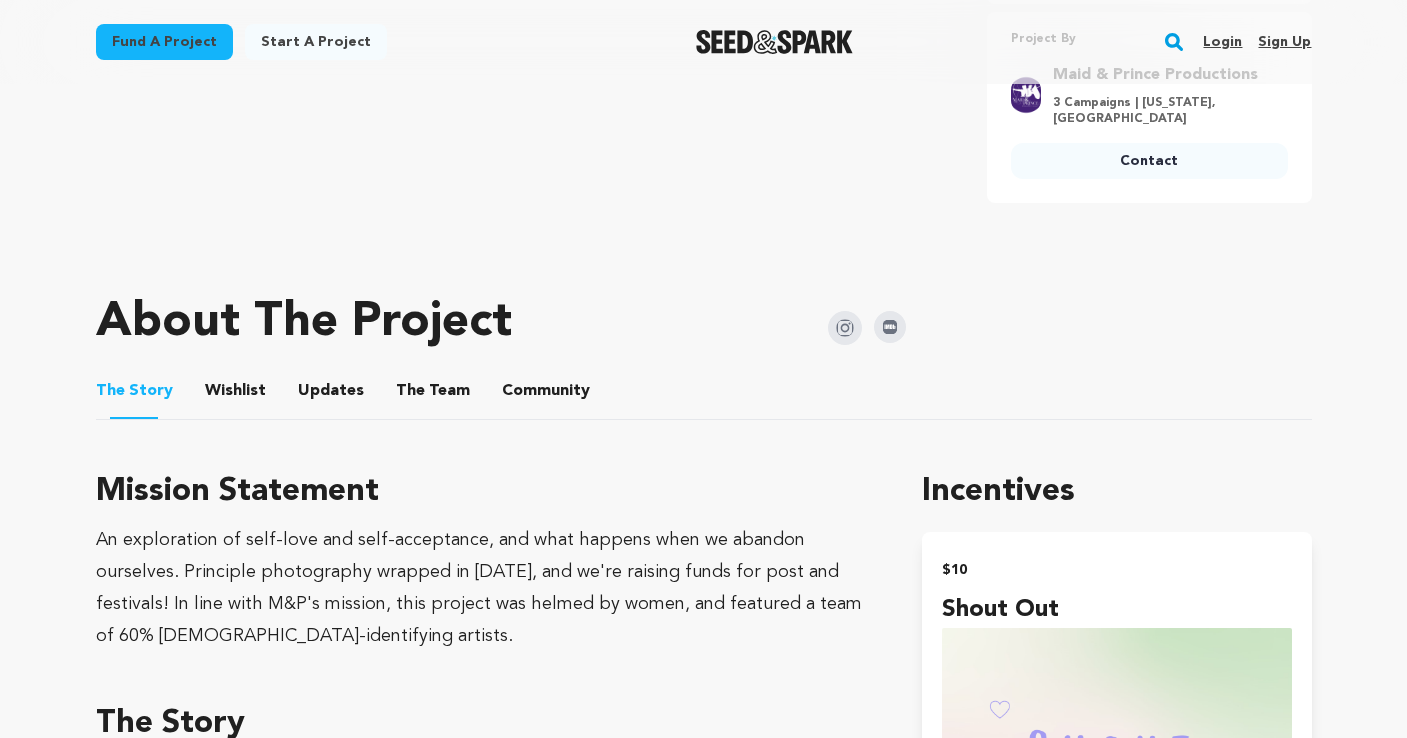 click on "Wishlist" at bounding box center (235, 395) 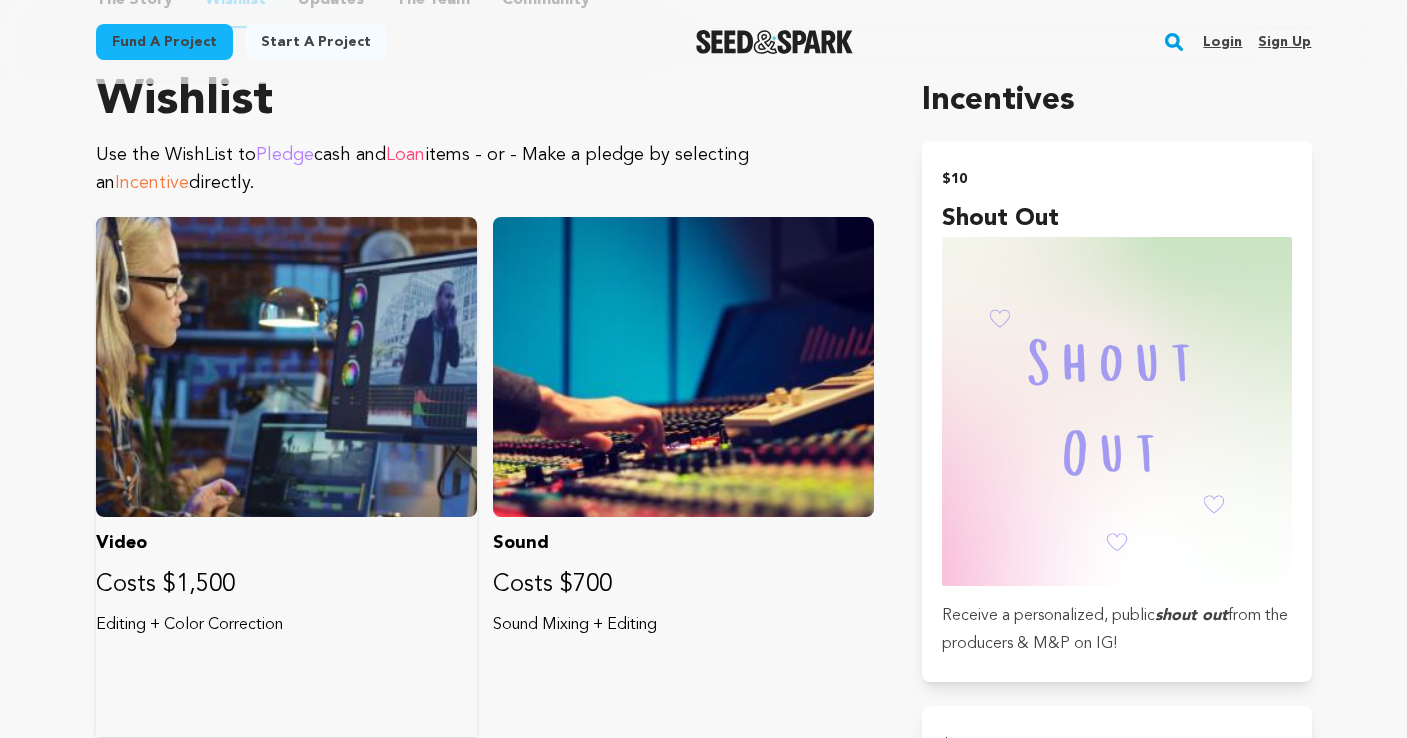 scroll, scrollTop: 1135, scrollLeft: 0, axis: vertical 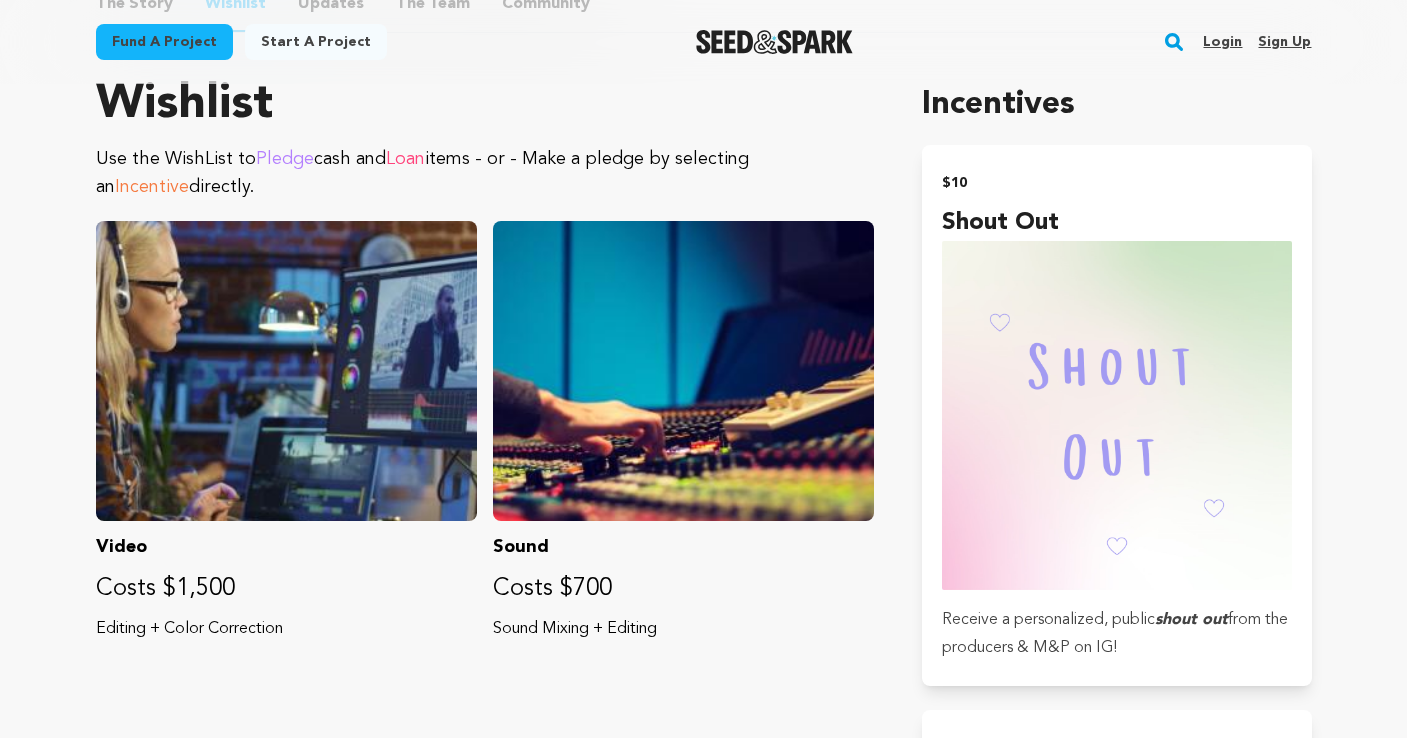 click on "Pledge" at bounding box center (285, 159) 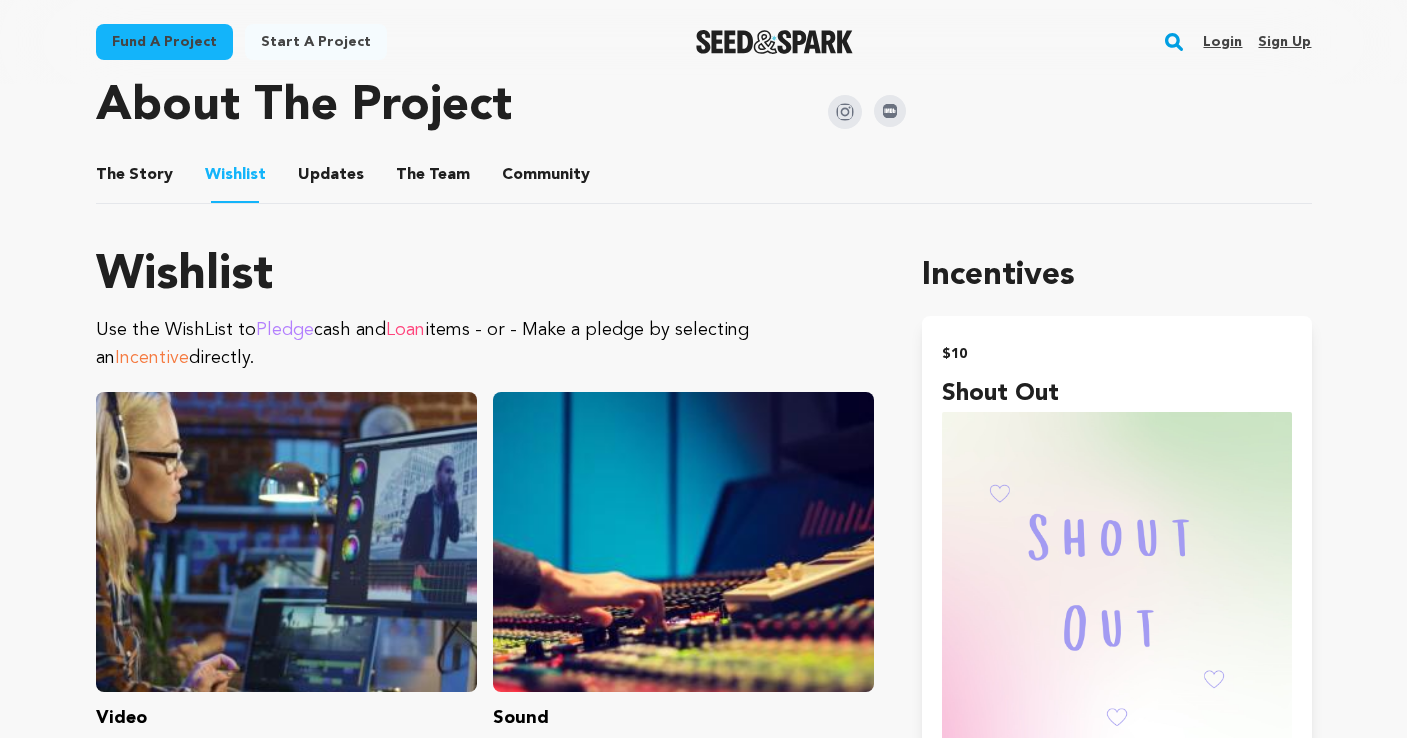 click on "Pledge" at bounding box center (285, 330) 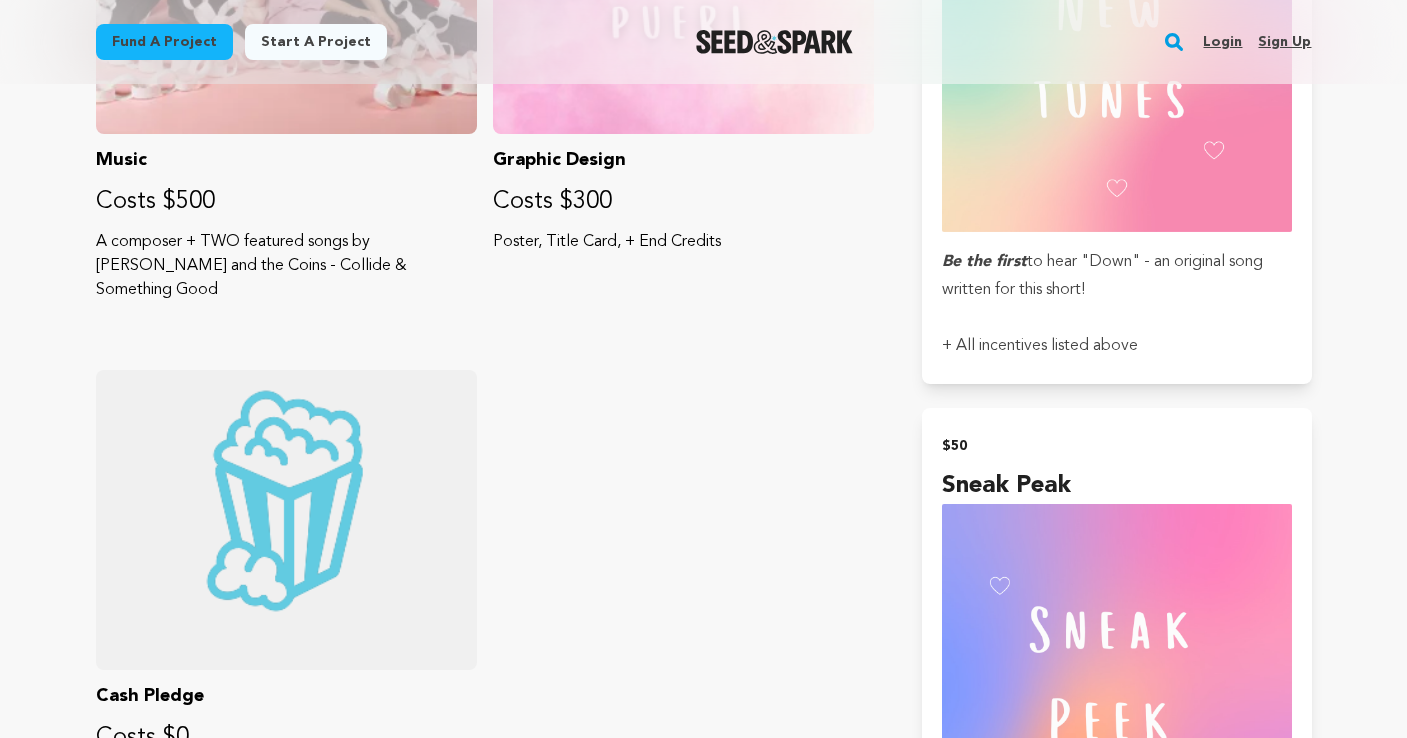 scroll, scrollTop: 2483, scrollLeft: 0, axis: vertical 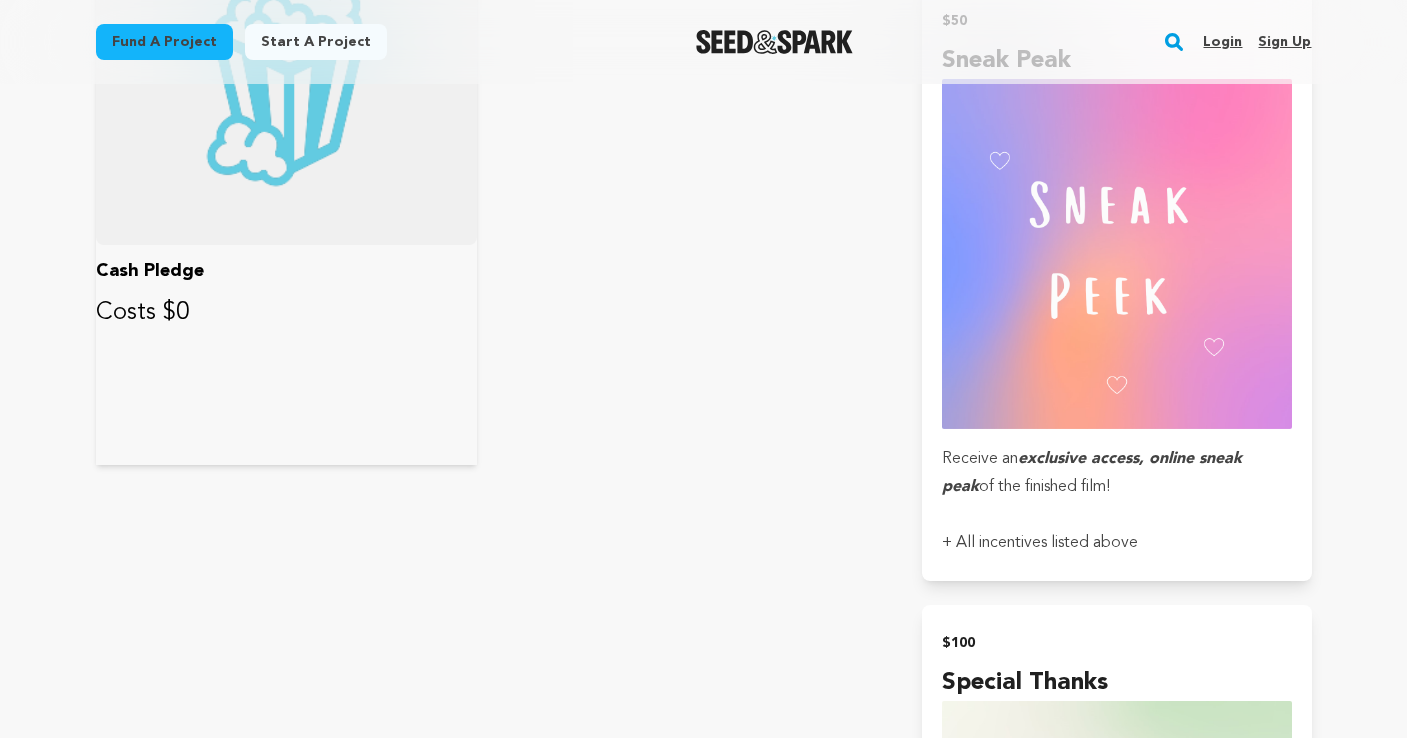click at bounding box center [286, 95] 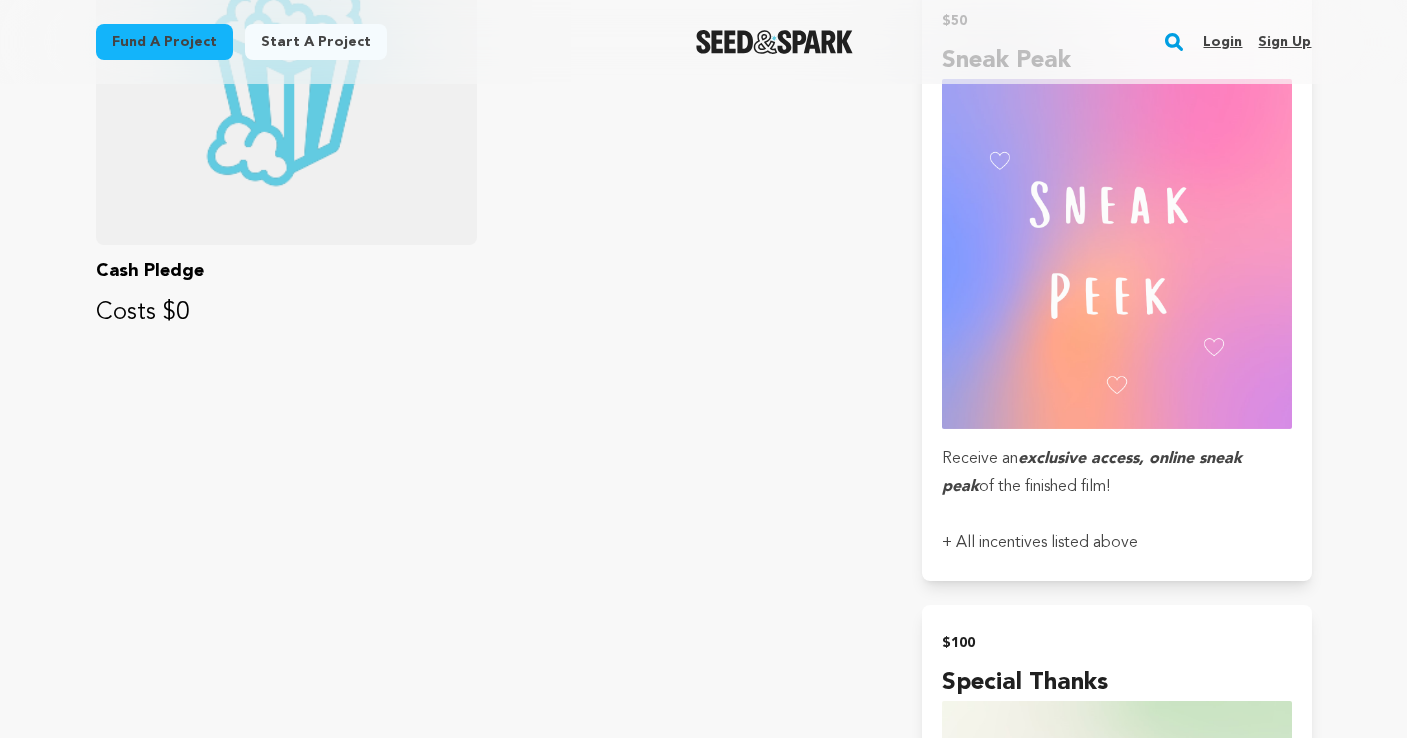 scroll, scrollTop: 2296, scrollLeft: 0, axis: vertical 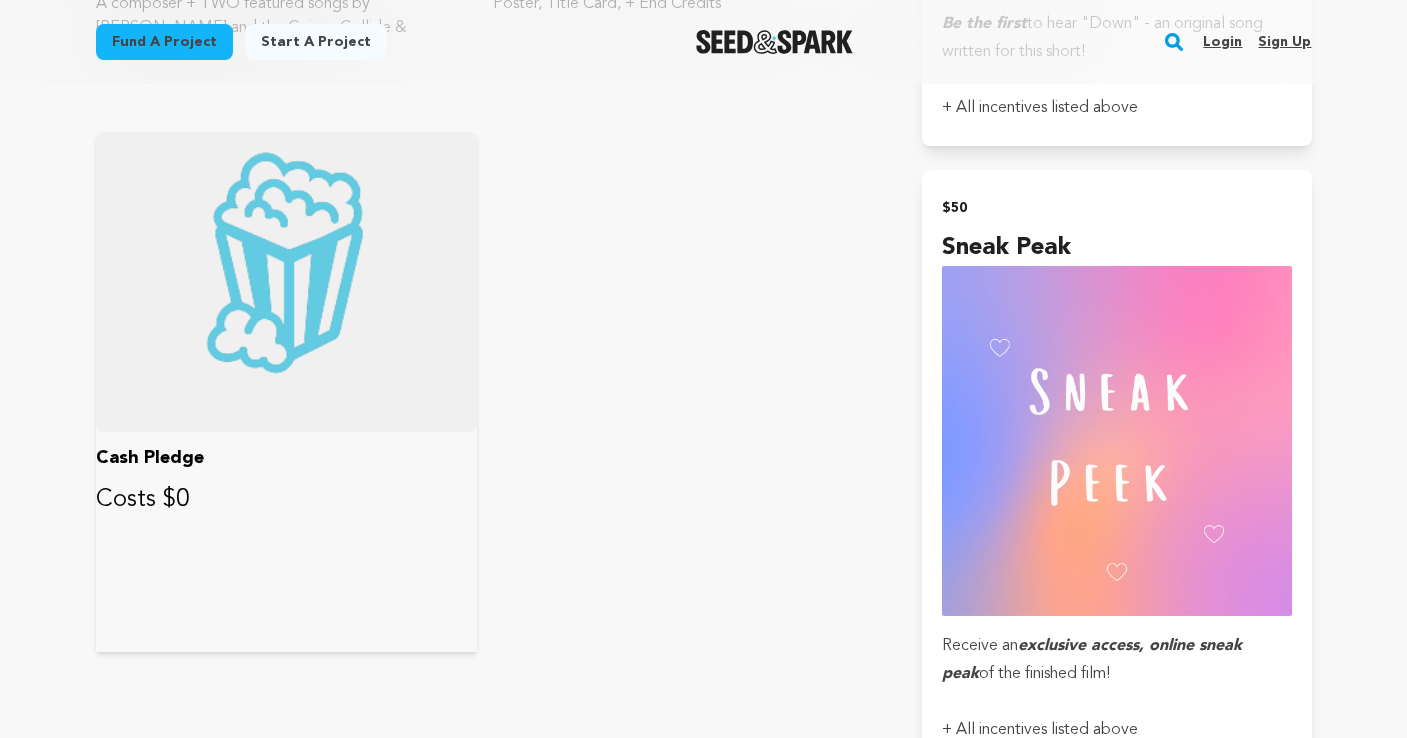 click at bounding box center [286, 282] 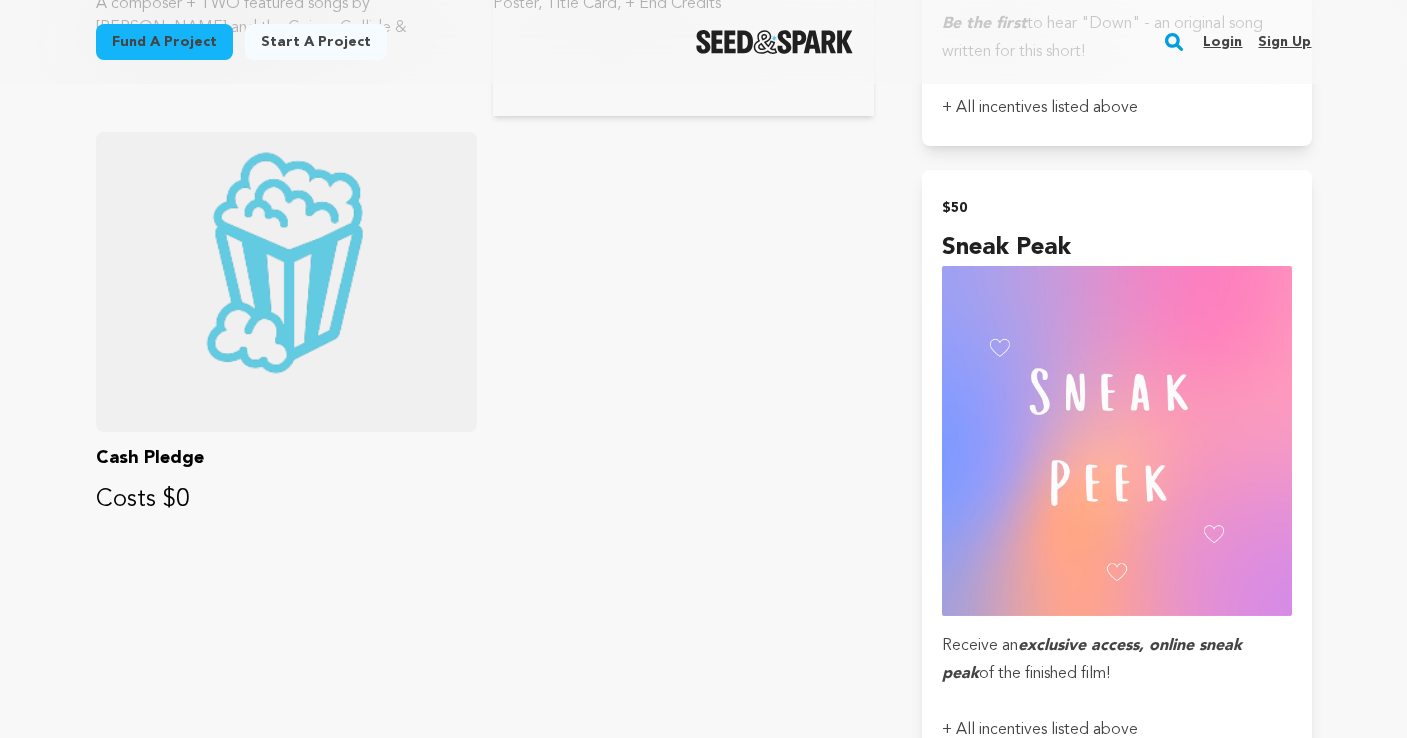 scroll, scrollTop: 1638, scrollLeft: 0, axis: vertical 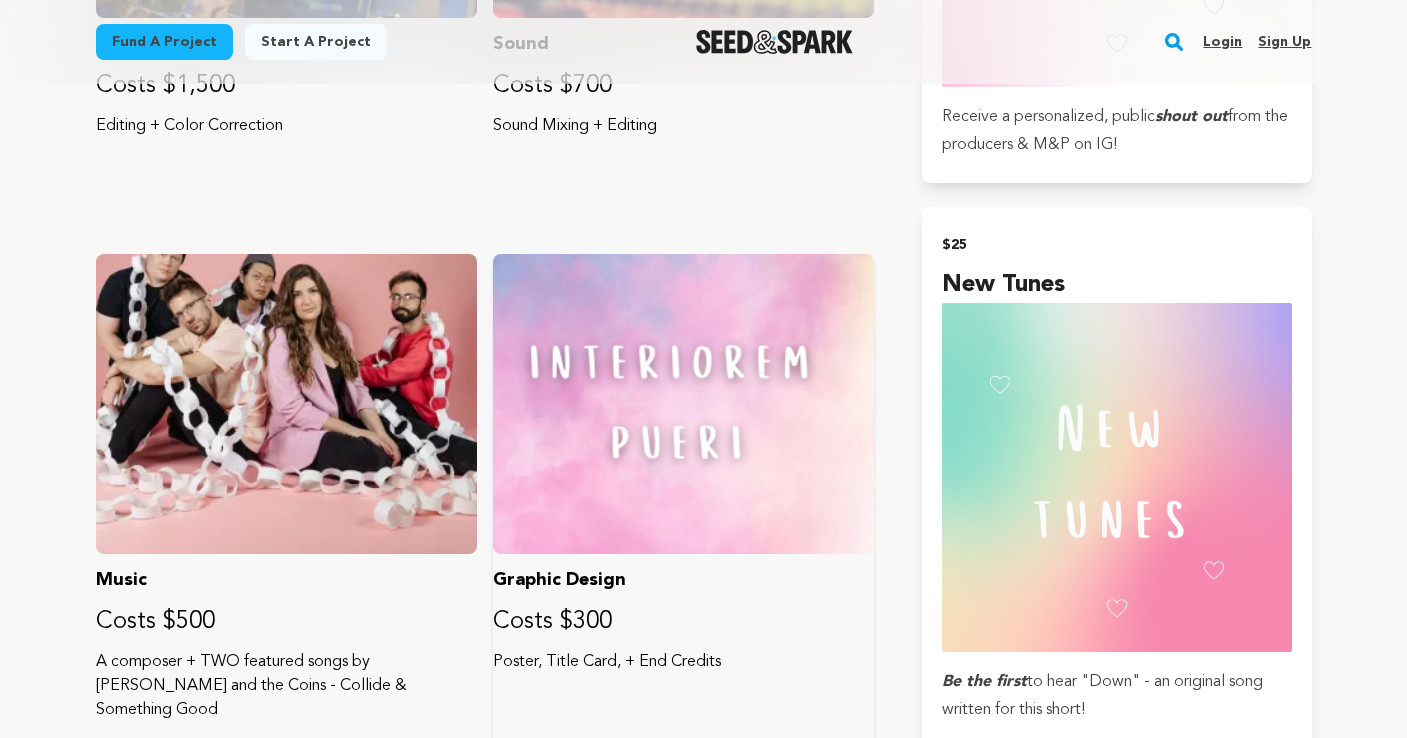 click at bounding box center (683, 404) 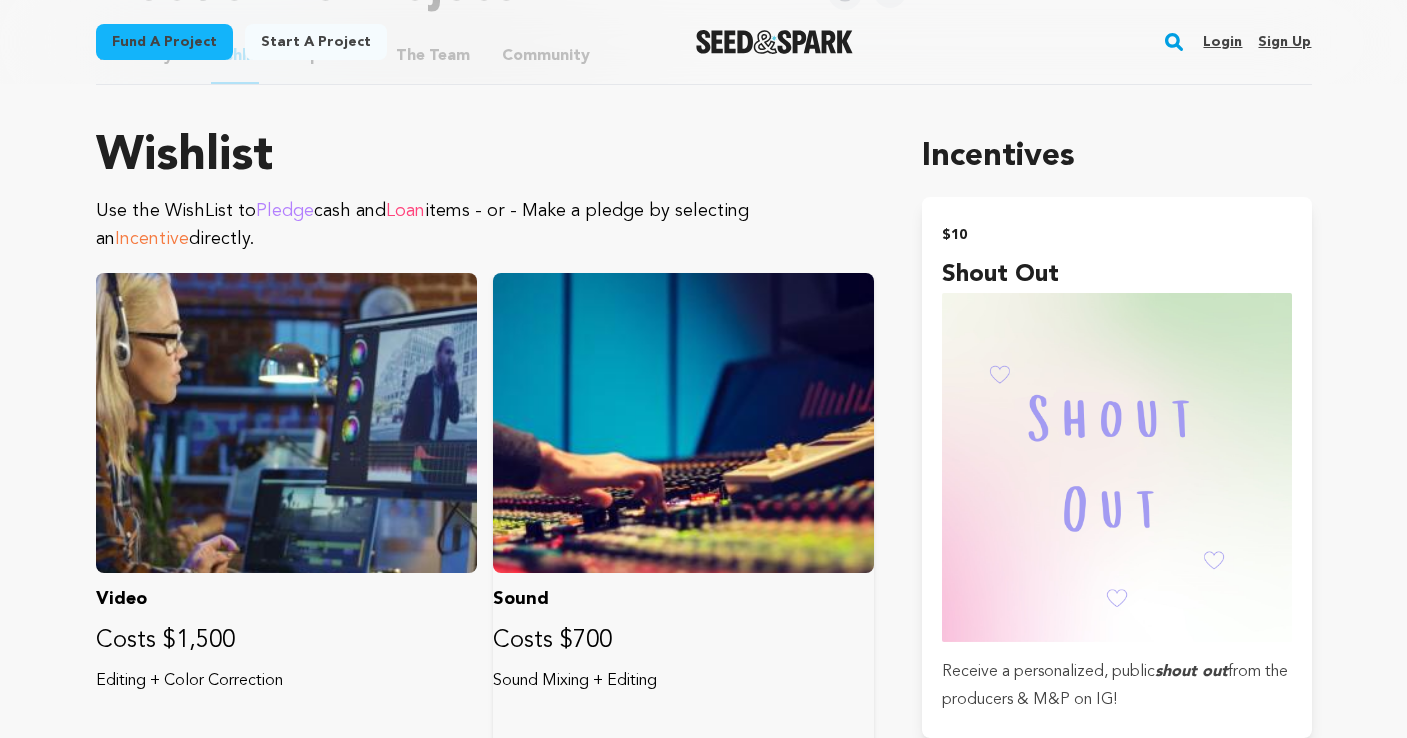 scroll, scrollTop: 934, scrollLeft: 0, axis: vertical 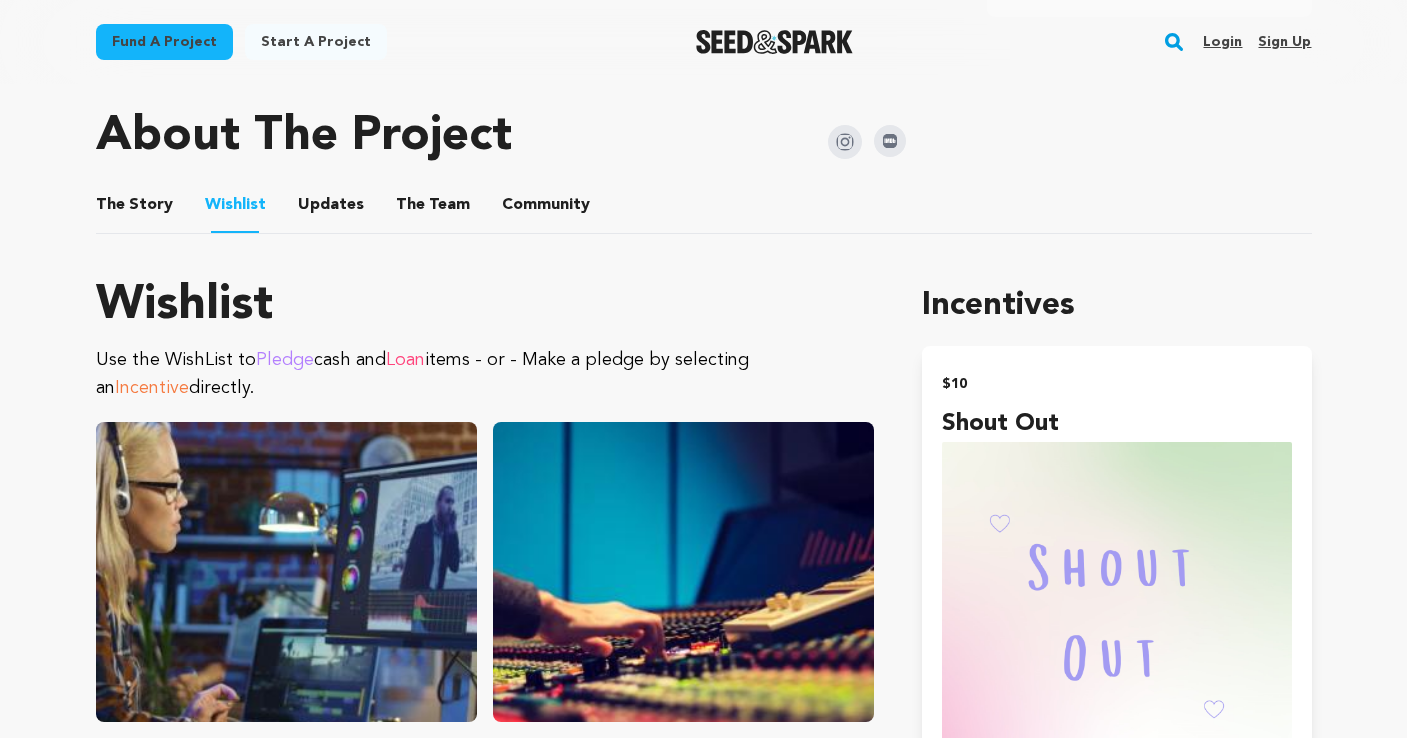click on "Updates" at bounding box center (331, 209) 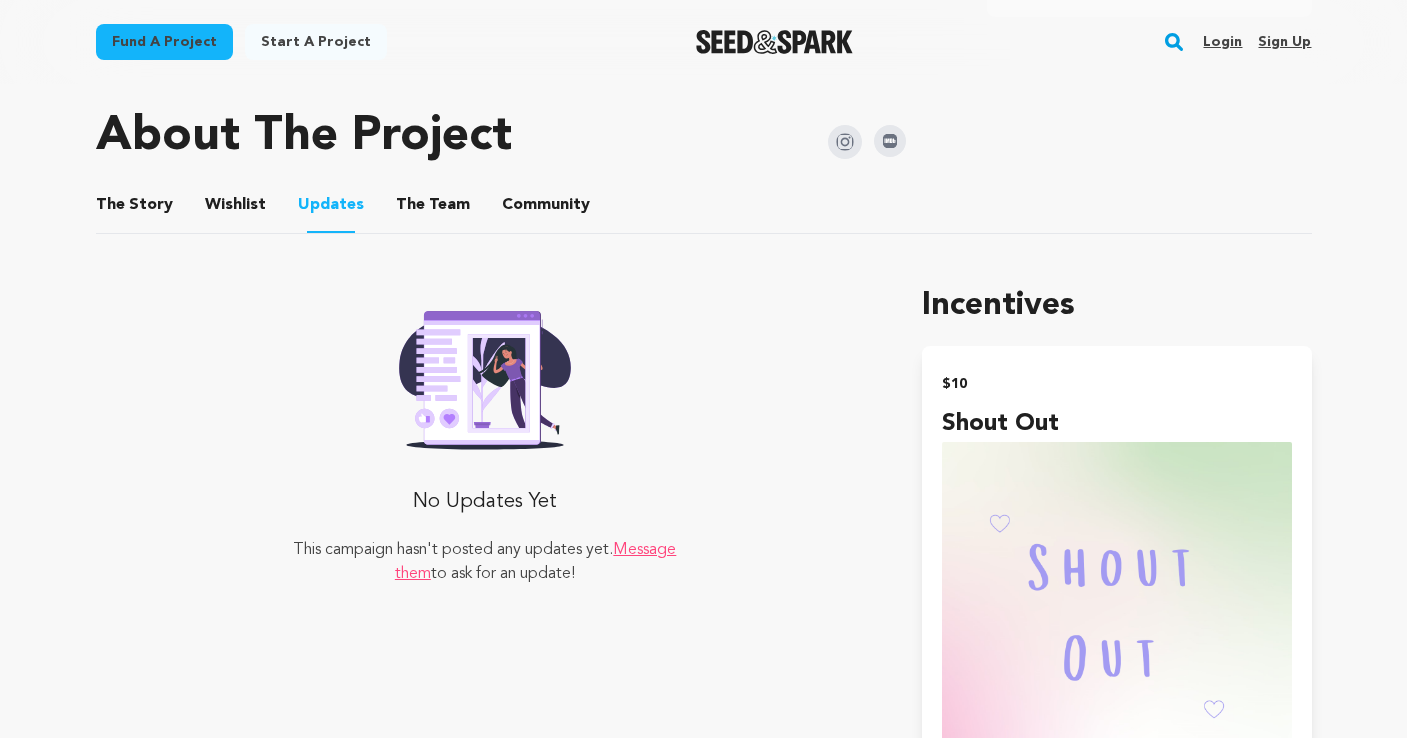 click on "The Team" at bounding box center (433, 209) 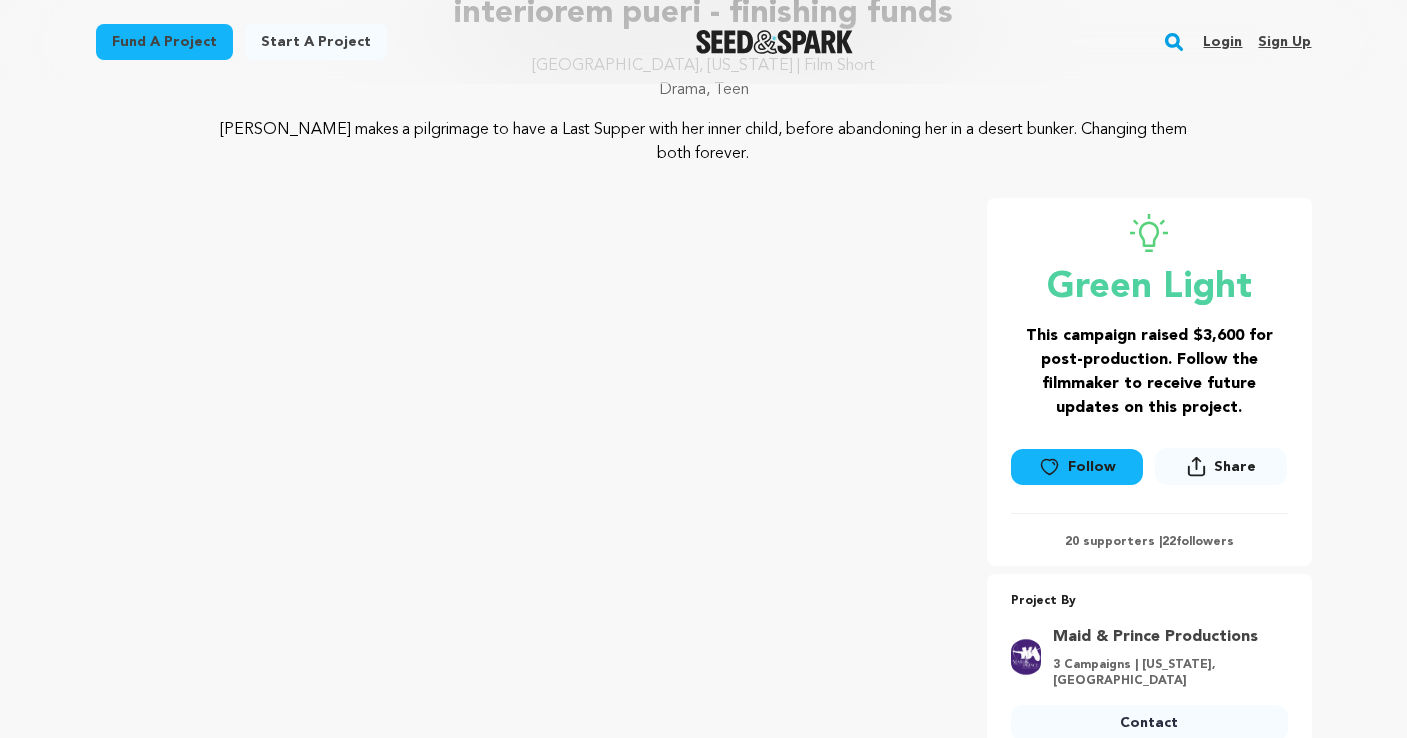 scroll, scrollTop: 348, scrollLeft: 0, axis: vertical 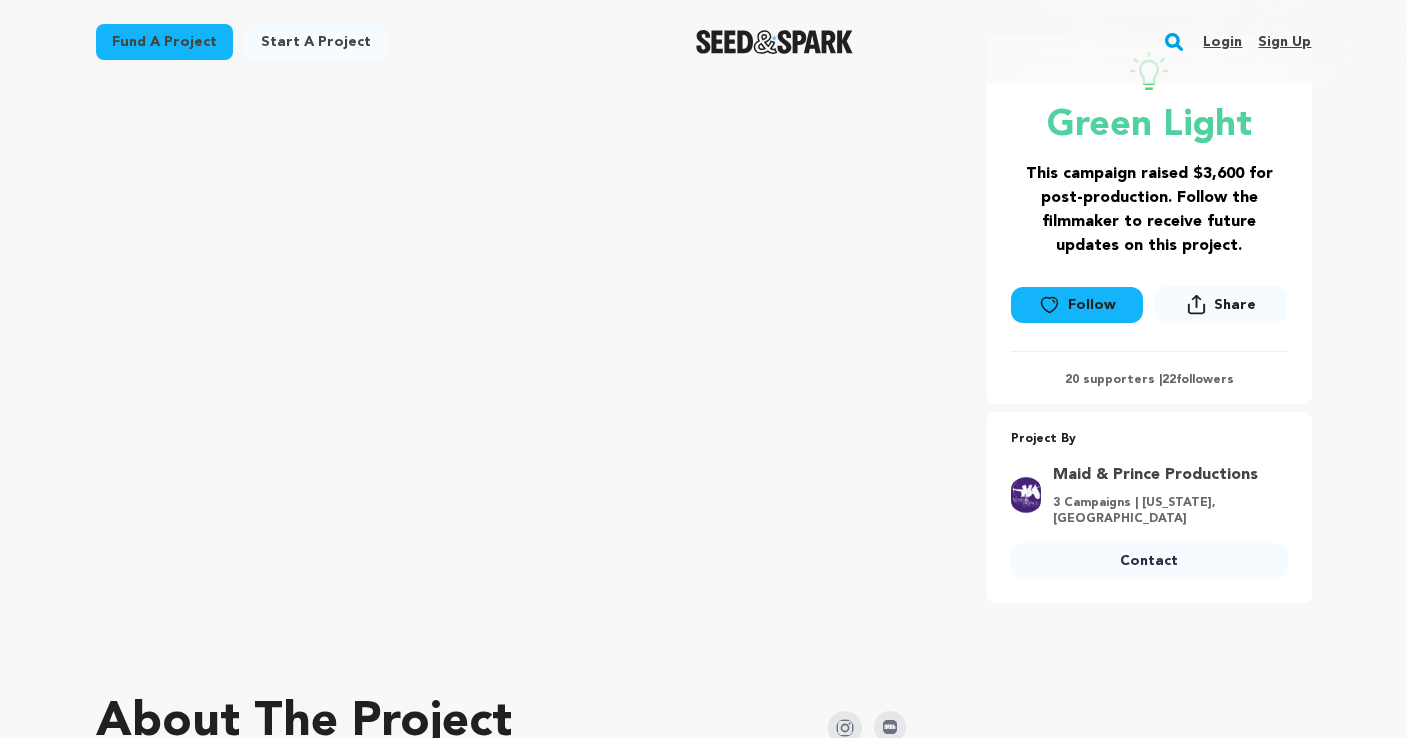 click on "Maid & Prince Productions" at bounding box center [1164, 475] 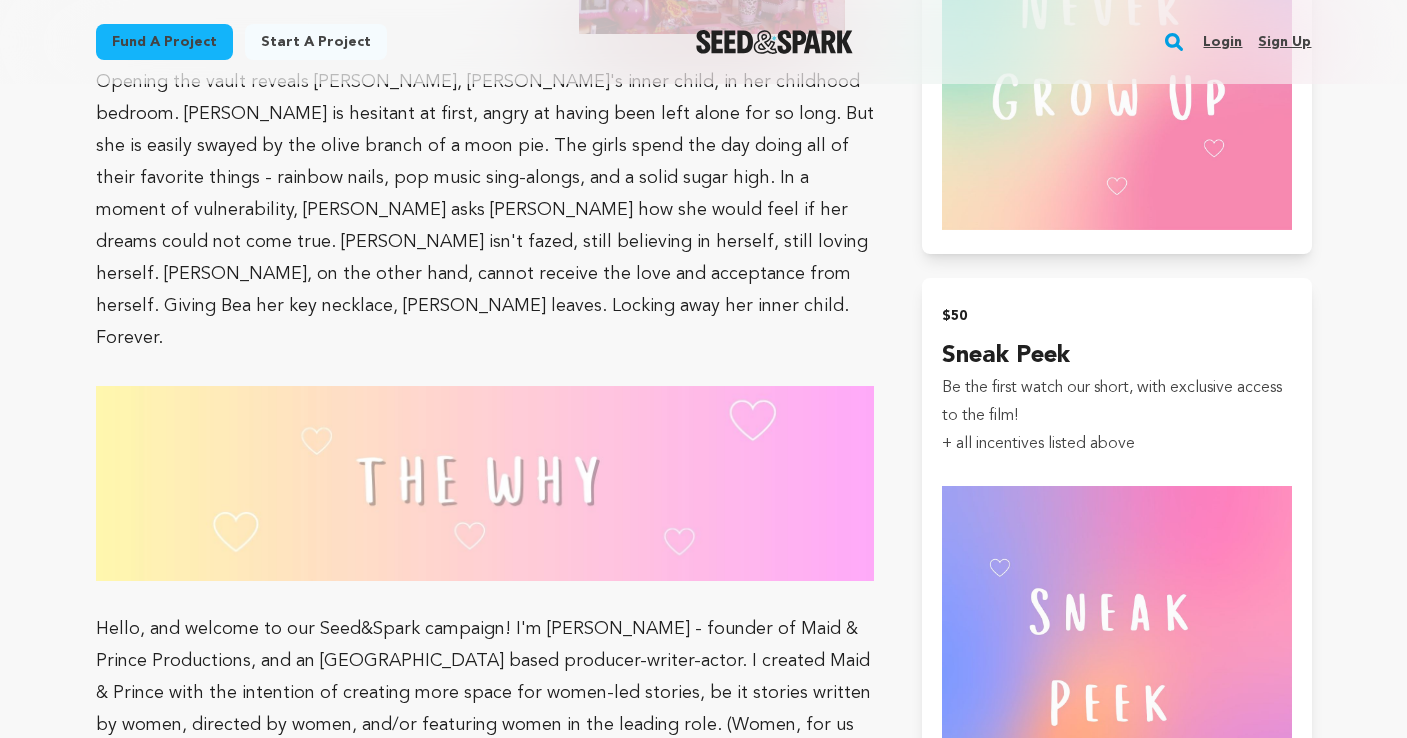 scroll, scrollTop: 1731, scrollLeft: 0, axis: vertical 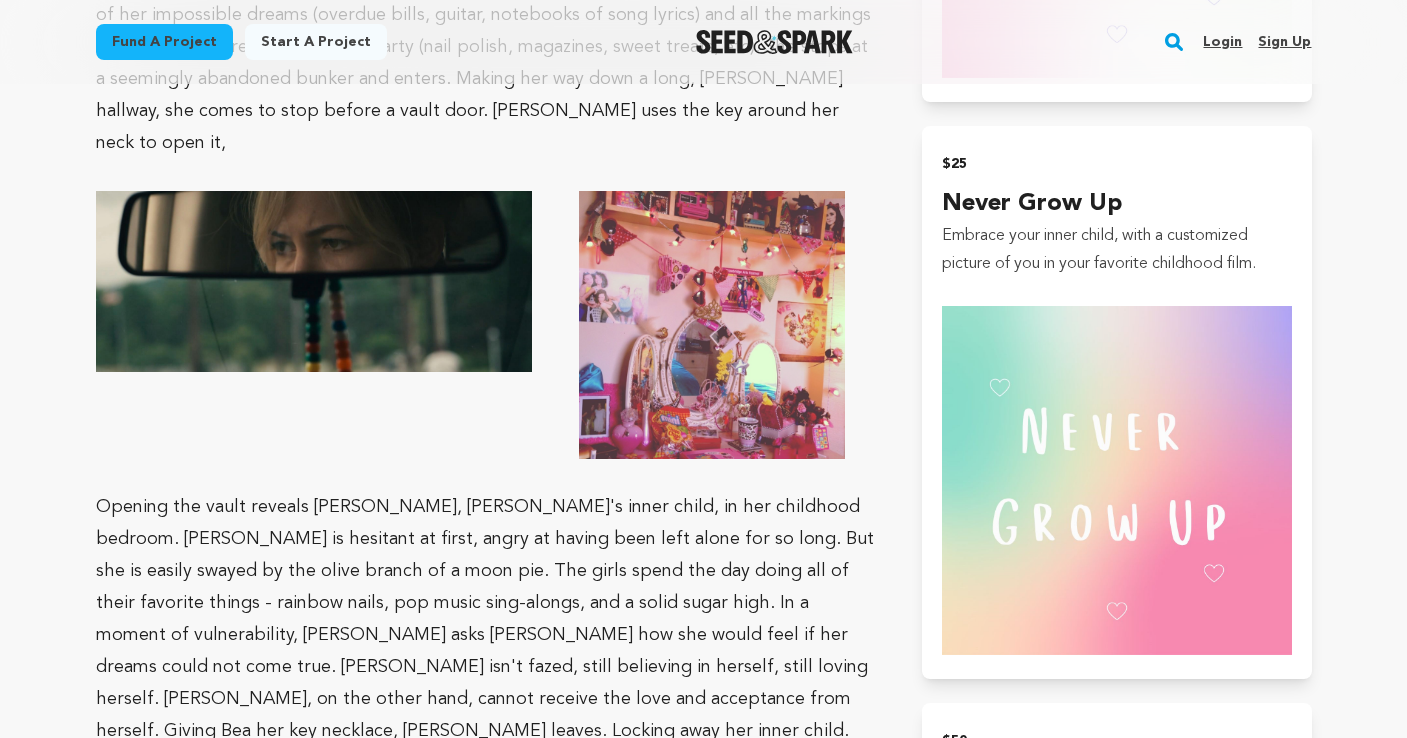 click on "Fund a project" at bounding box center [164, 42] 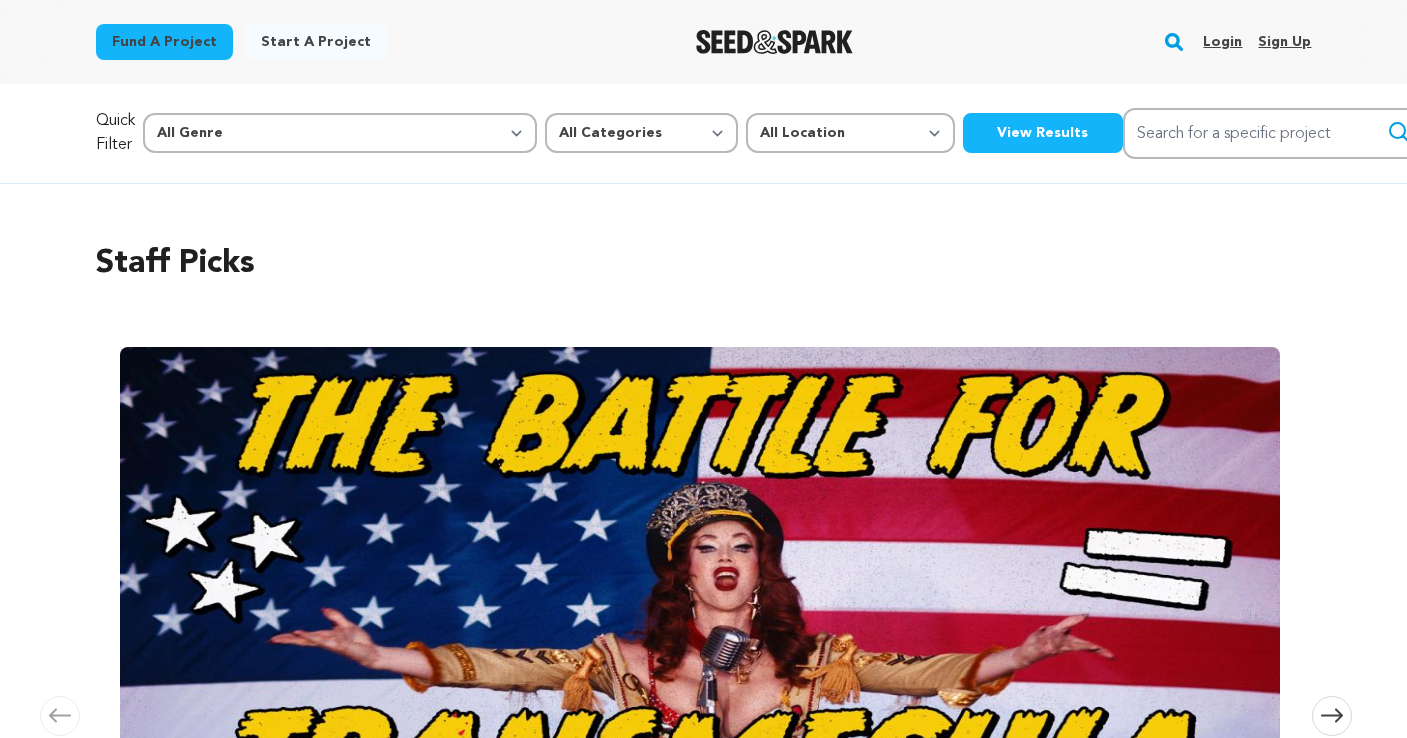 scroll, scrollTop: 0, scrollLeft: 0, axis: both 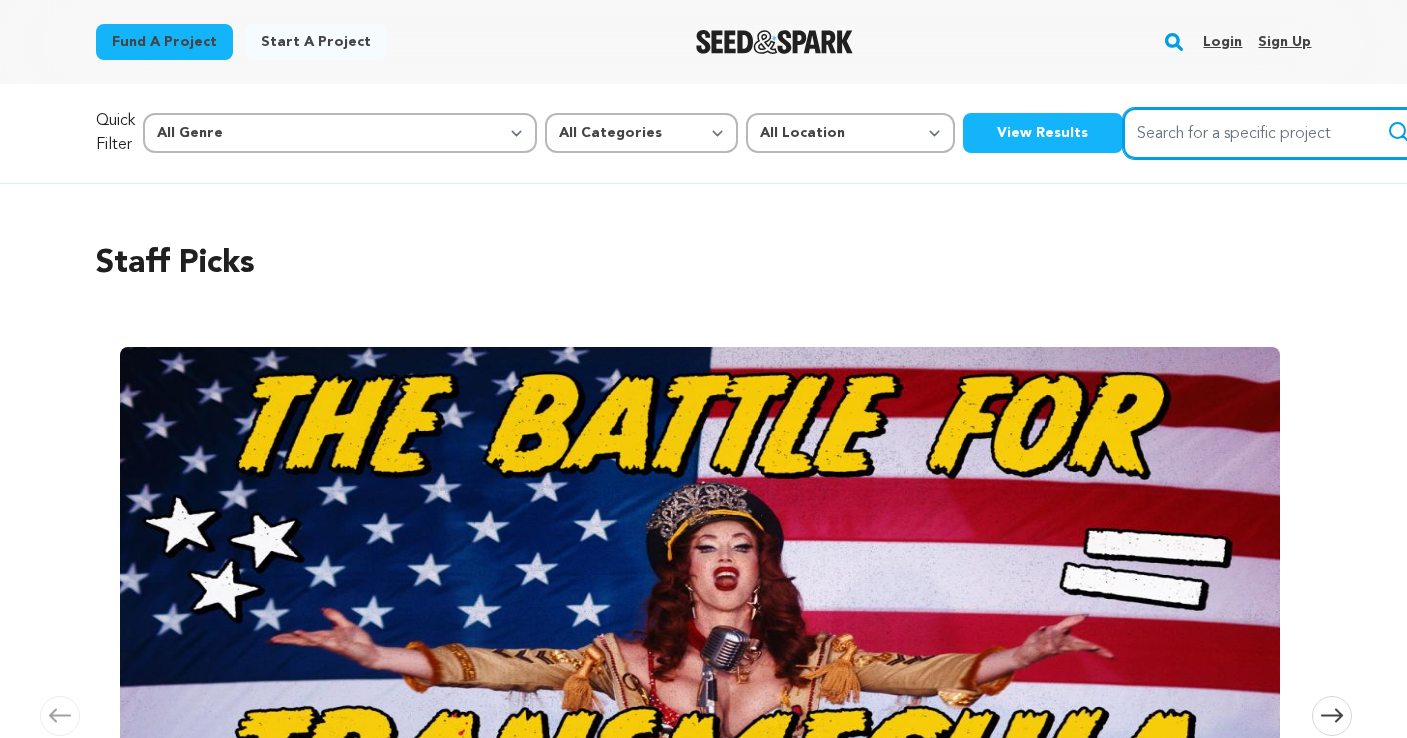 click on "Search for a specific project" at bounding box center [1273, 133] 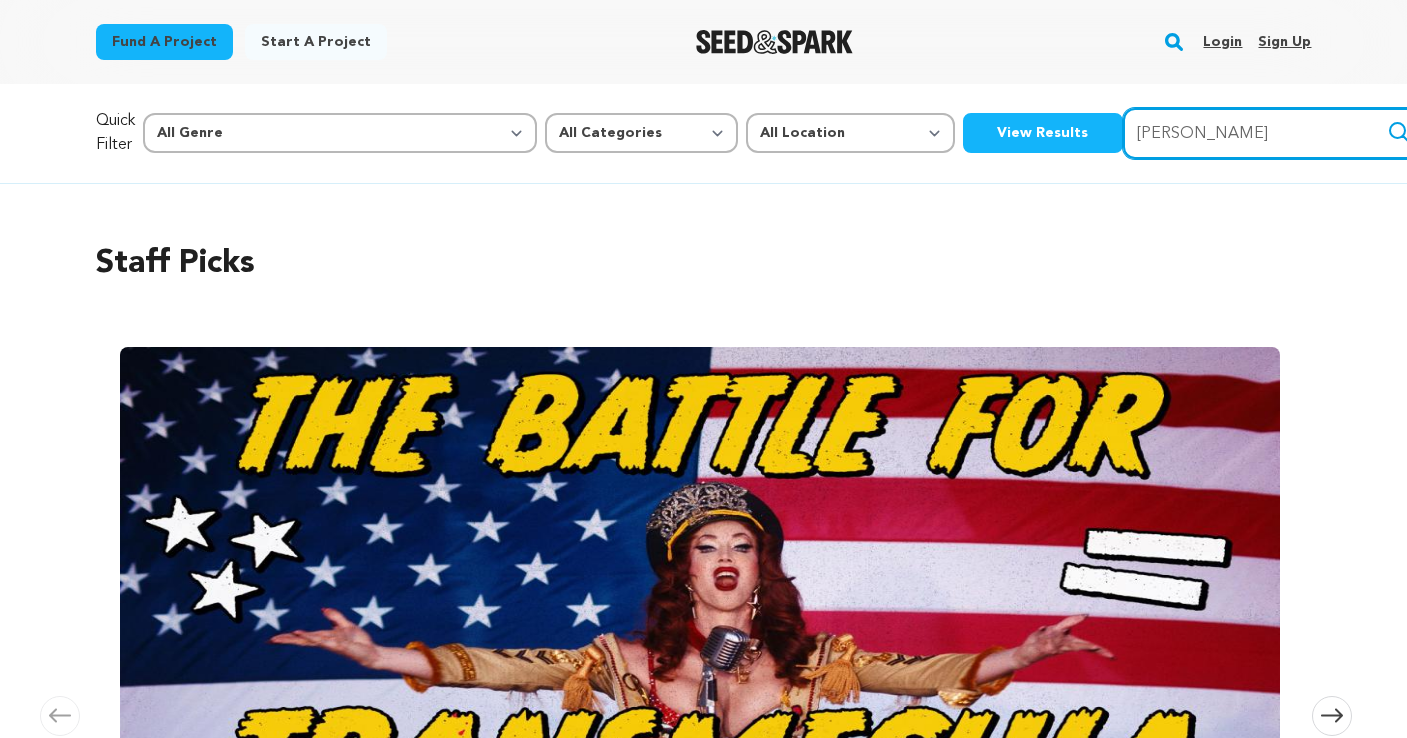 type on "teresa mcnamara" 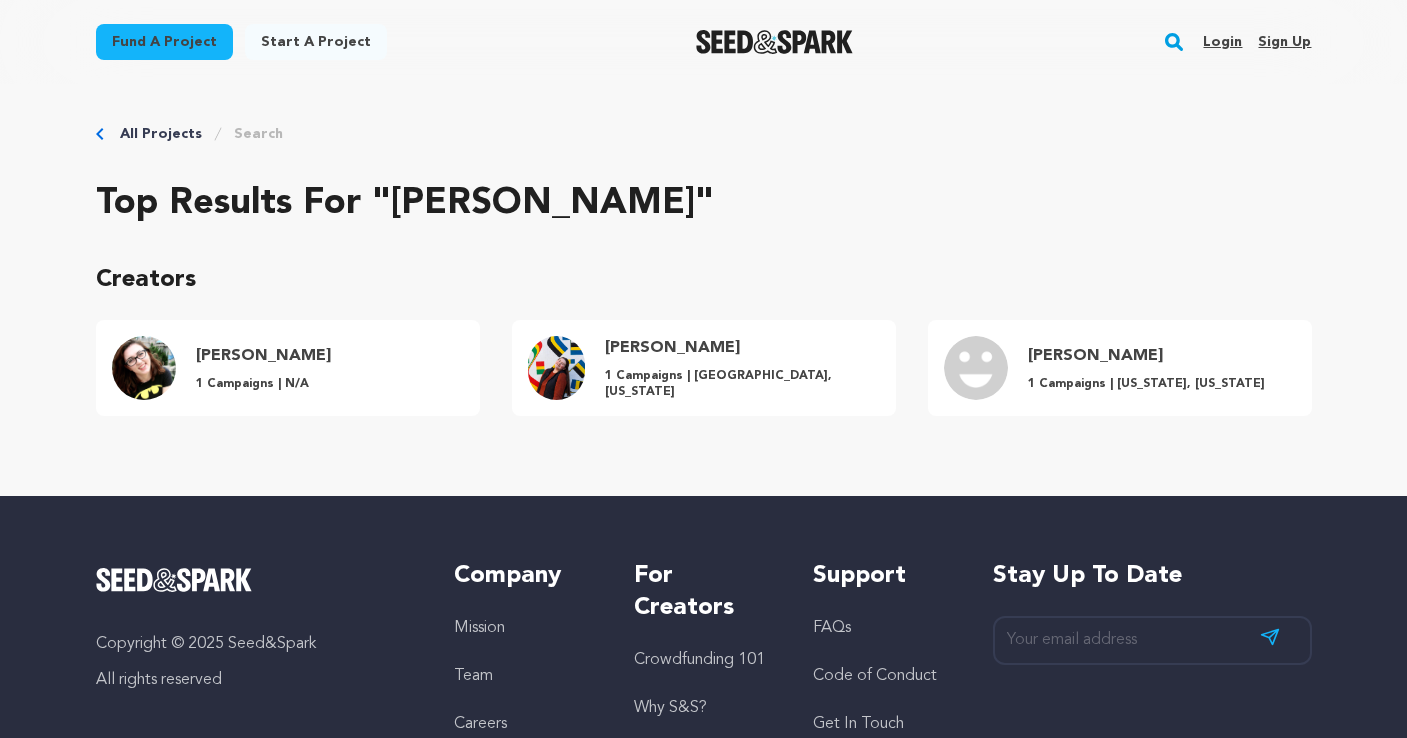 scroll, scrollTop: 0, scrollLeft: 0, axis: both 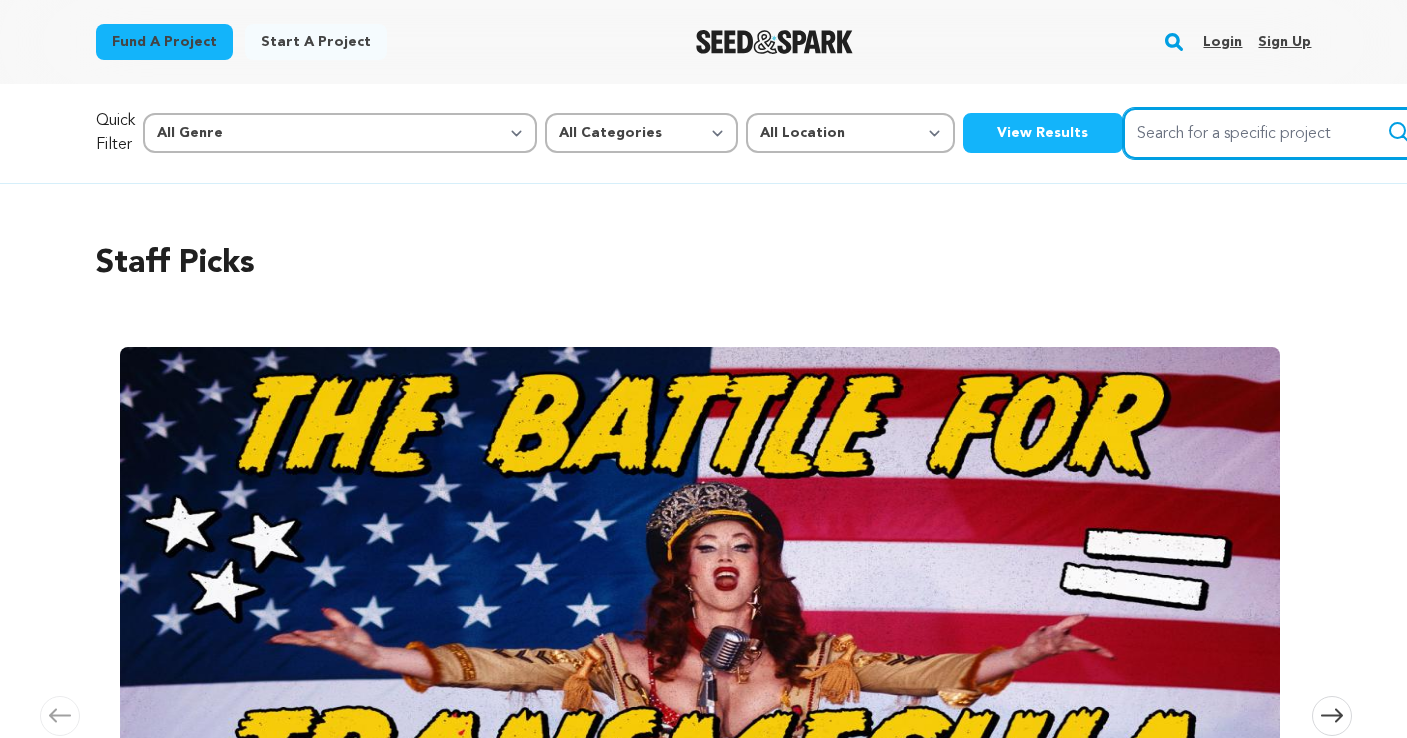 click on "Search for a specific project" at bounding box center (1273, 133) 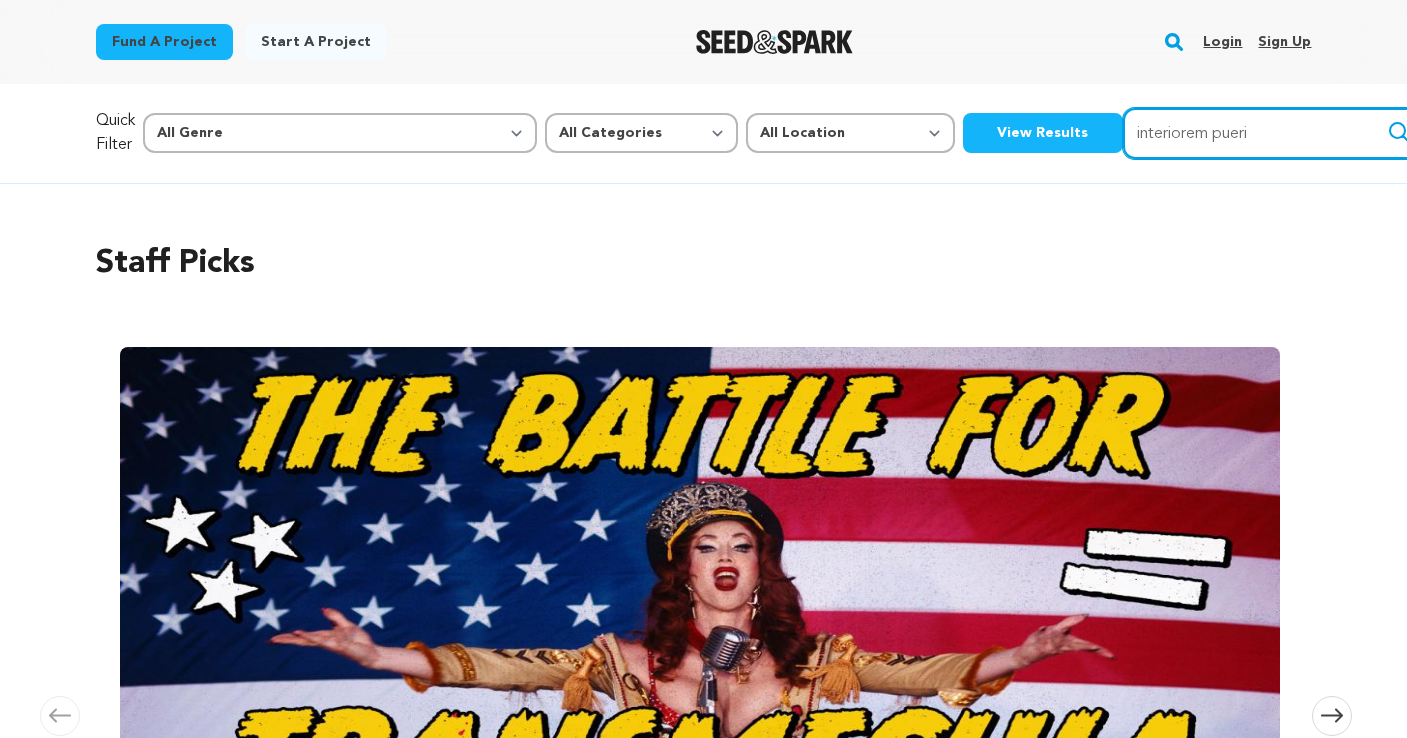 type on "interiorem pueri" 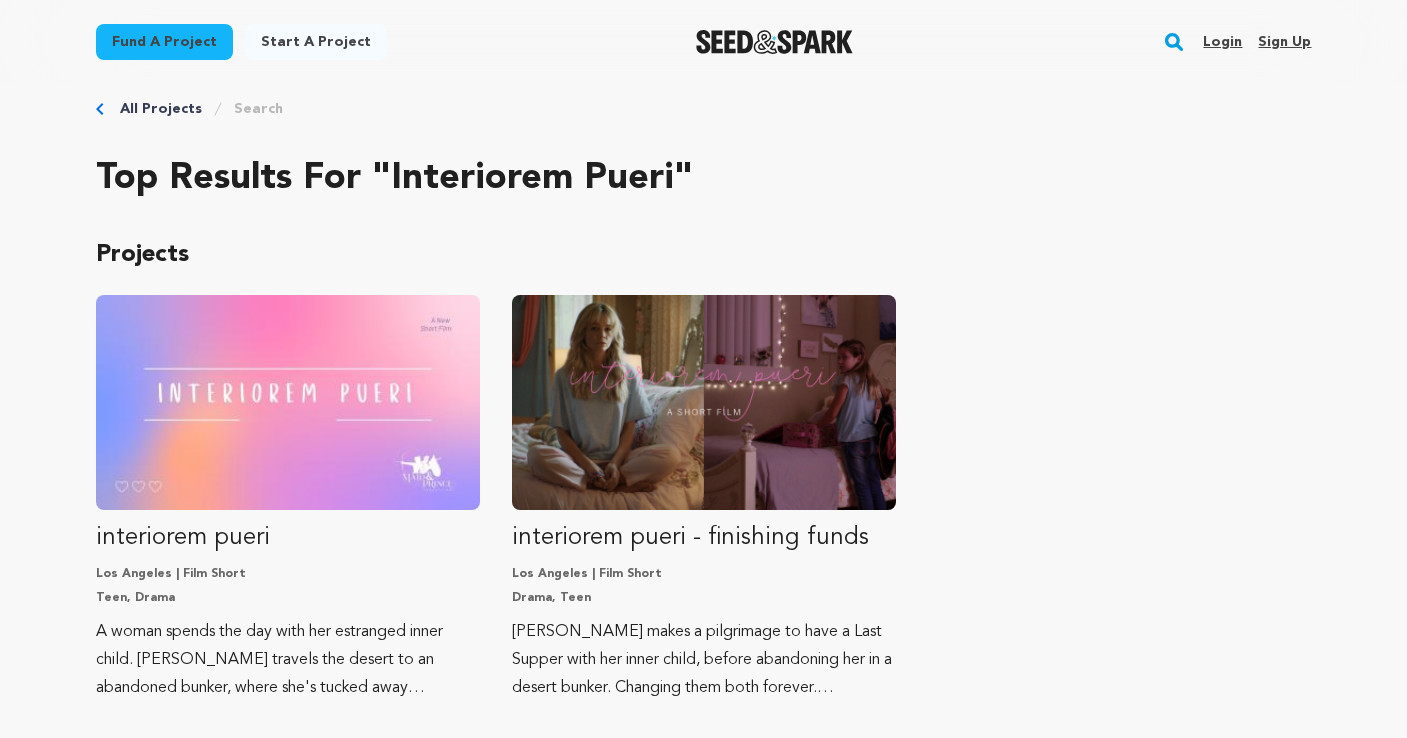 scroll, scrollTop: 167, scrollLeft: 0, axis: vertical 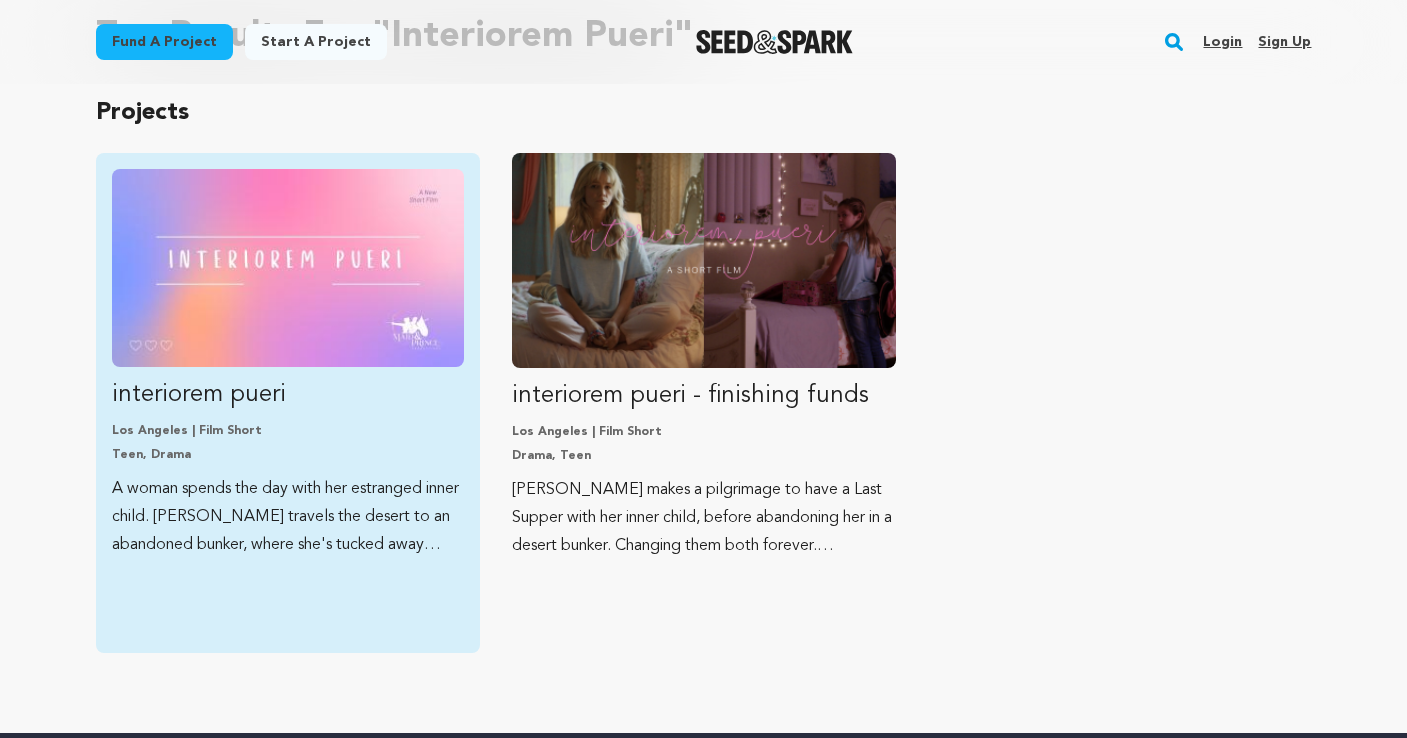 click at bounding box center (288, 268) 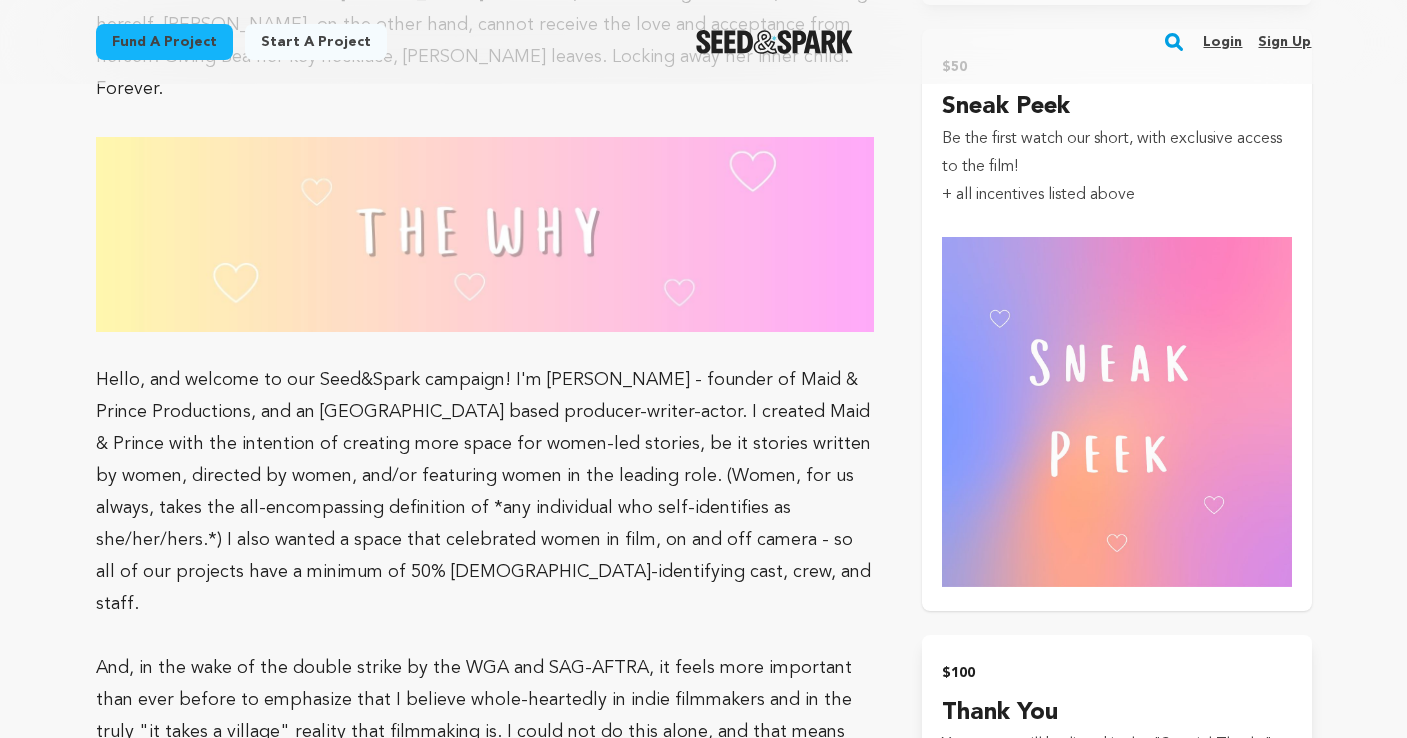 scroll, scrollTop: 2006, scrollLeft: 0, axis: vertical 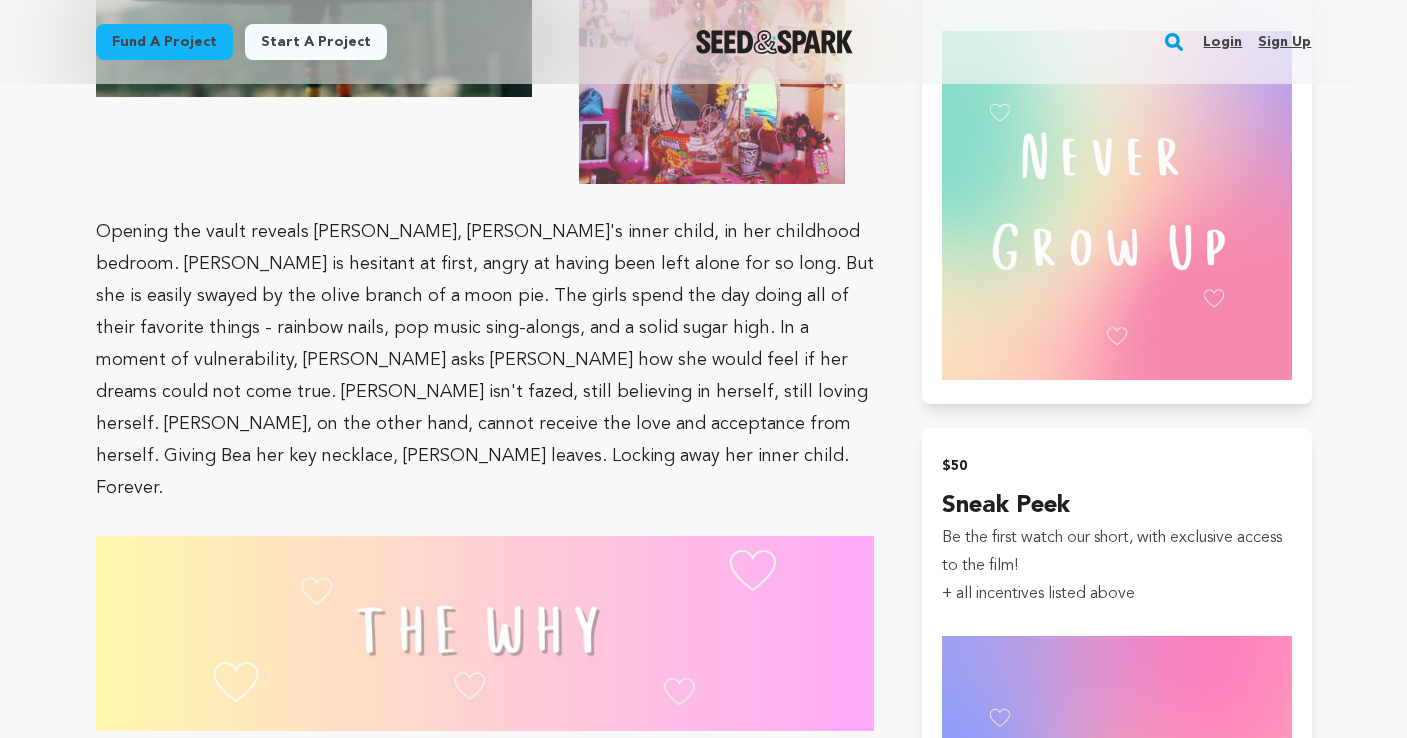 click on "Login" at bounding box center (1222, 42) 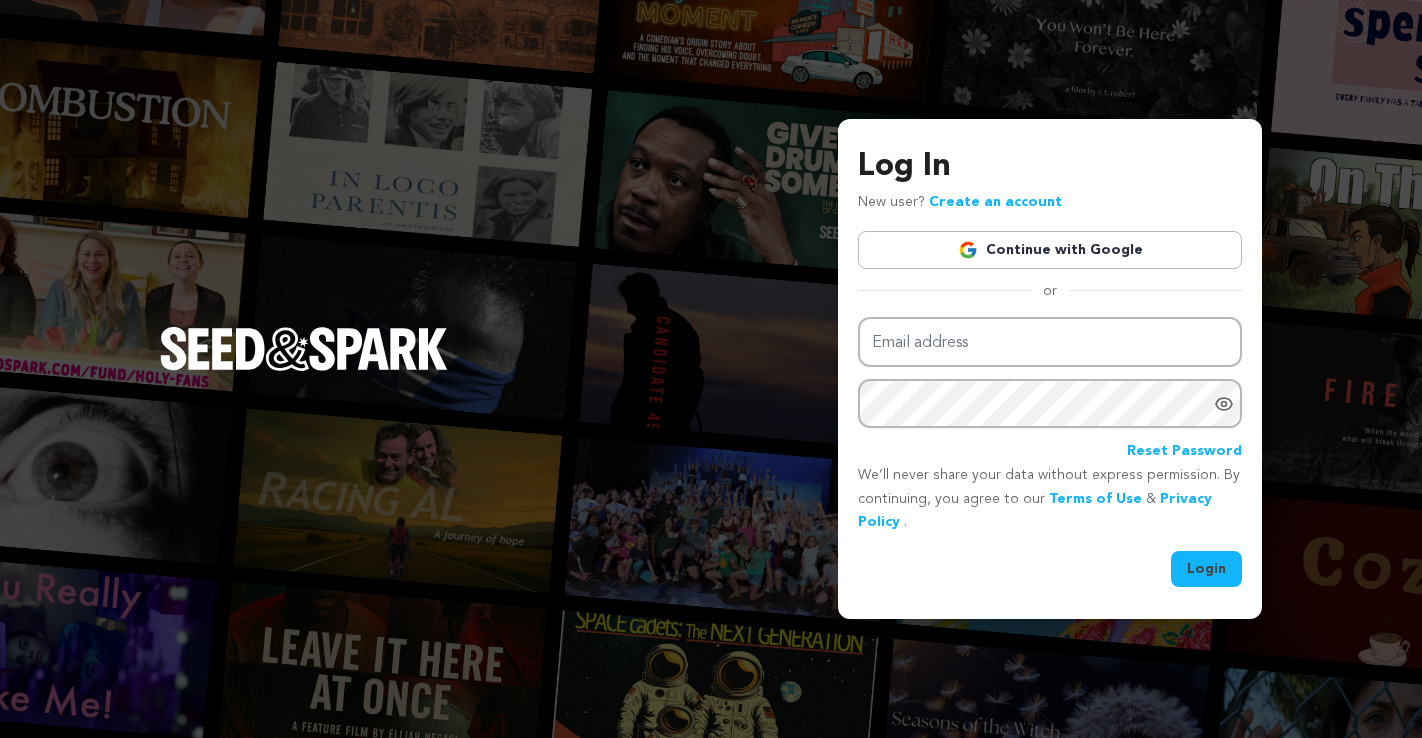 scroll, scrollTop: 0, scrollLeft: 0, axis: both 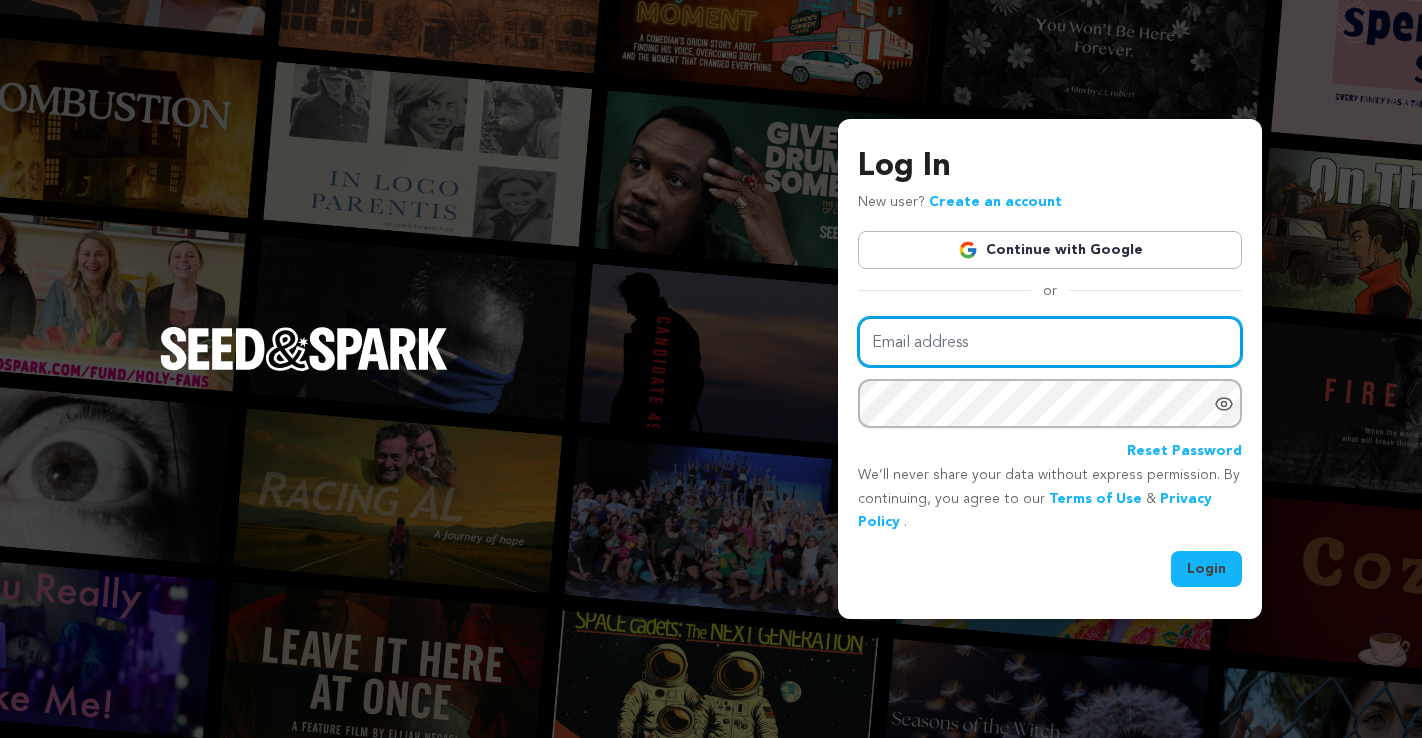 type on "[EMAIL_ADDRESS][DOMAIN_NAME]" 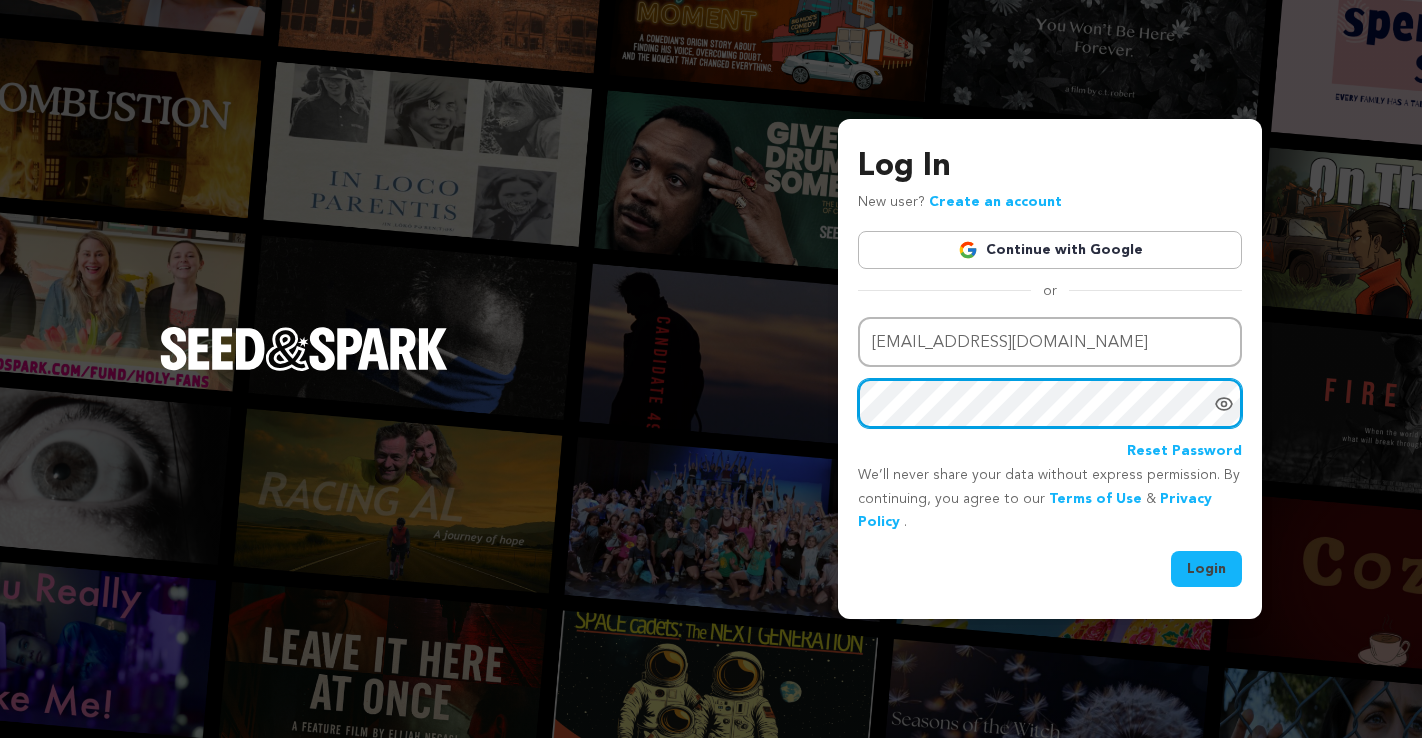 click on "Login" at bounding box center [1206, 569] 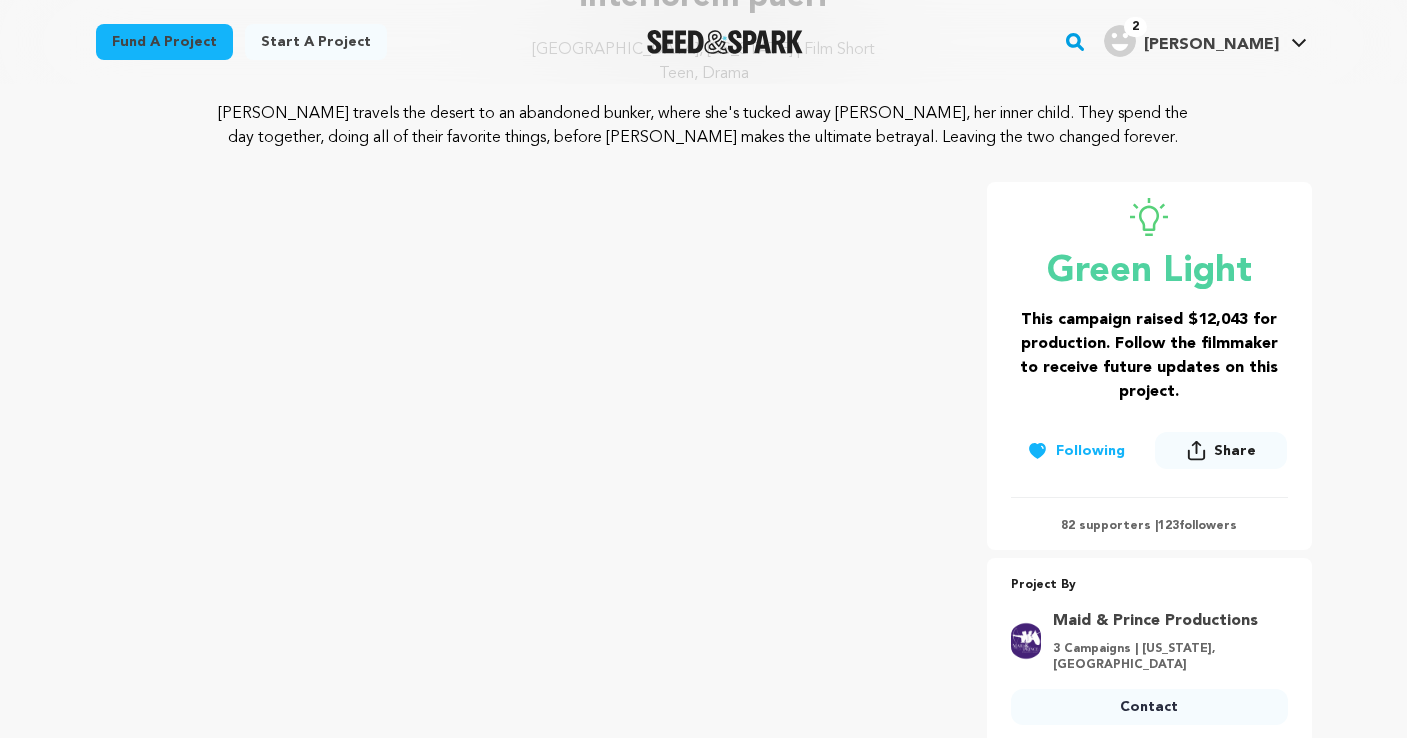 scroll, scrollTop: 56, scrollLeft: 0, axis: vertical 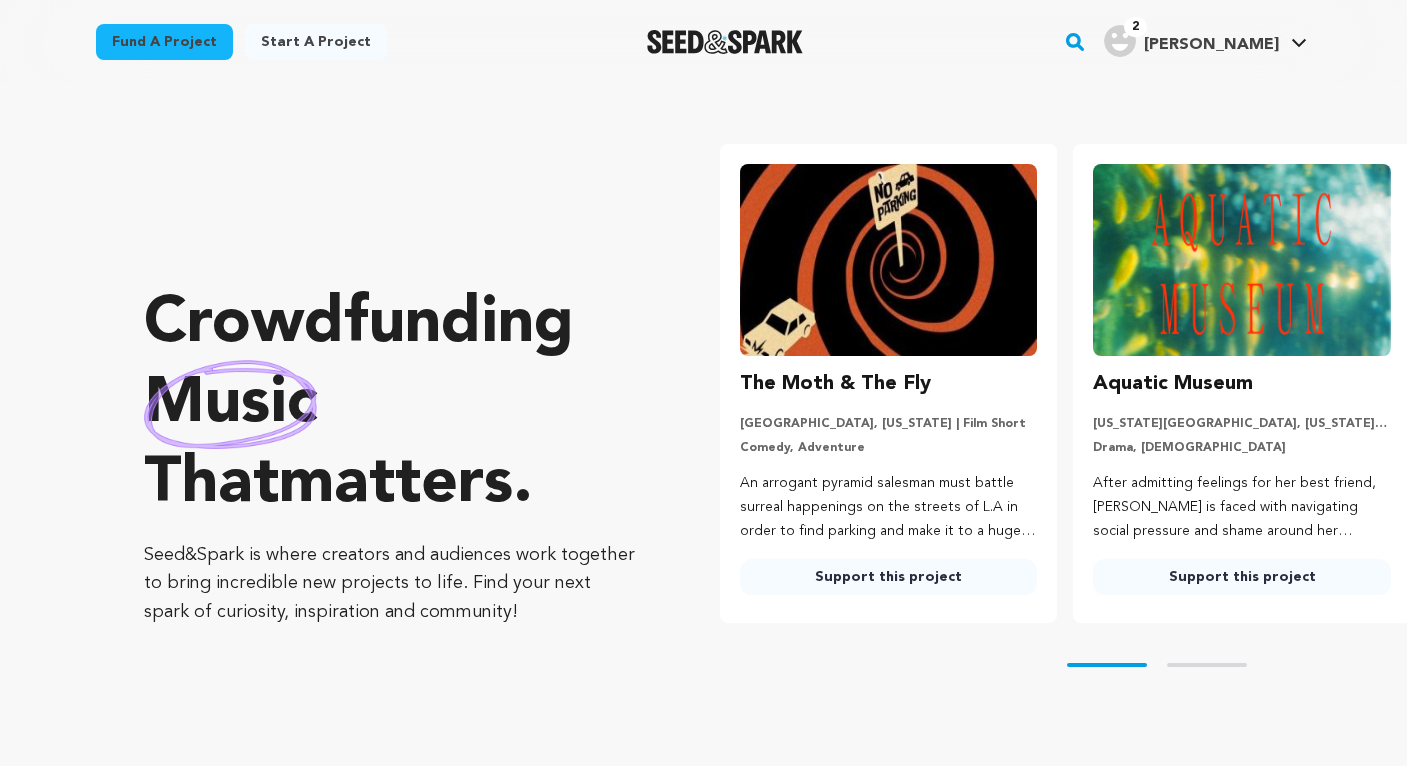 click on "Crowdfunding
music
that  matters .
Seed&Spark is where creators and audiences work together to bring incredible new projects to life. Find your next spark of curiosity, inspiration and community!
[GEOGRAPHIC_DATA]
Skip to previous slide page
[GEOGRAPHIC_DATA]
[GEOGRAPHIC_DATA]" at bounding box center (775, 455) 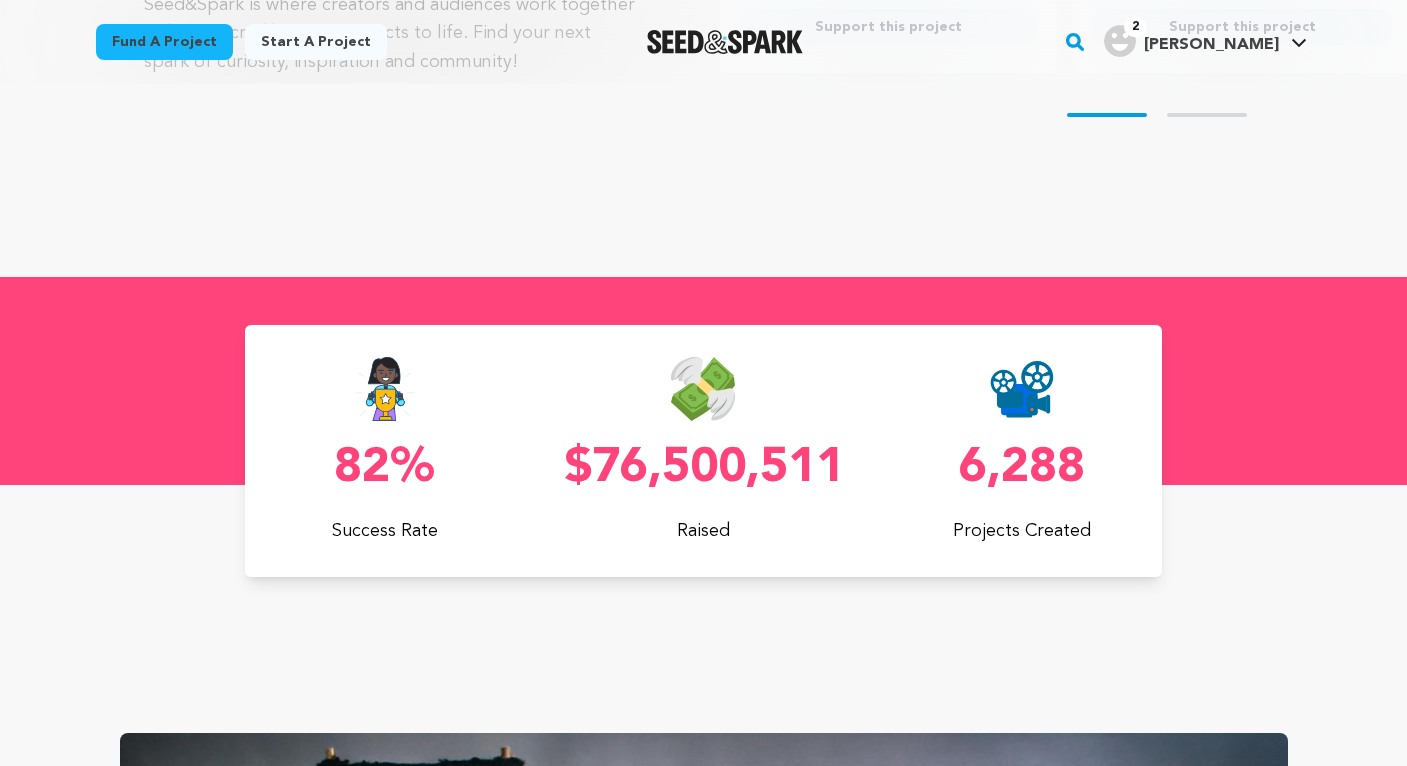 scroll, scrollTop: 737, scrollLeft: 0, axis: vertical 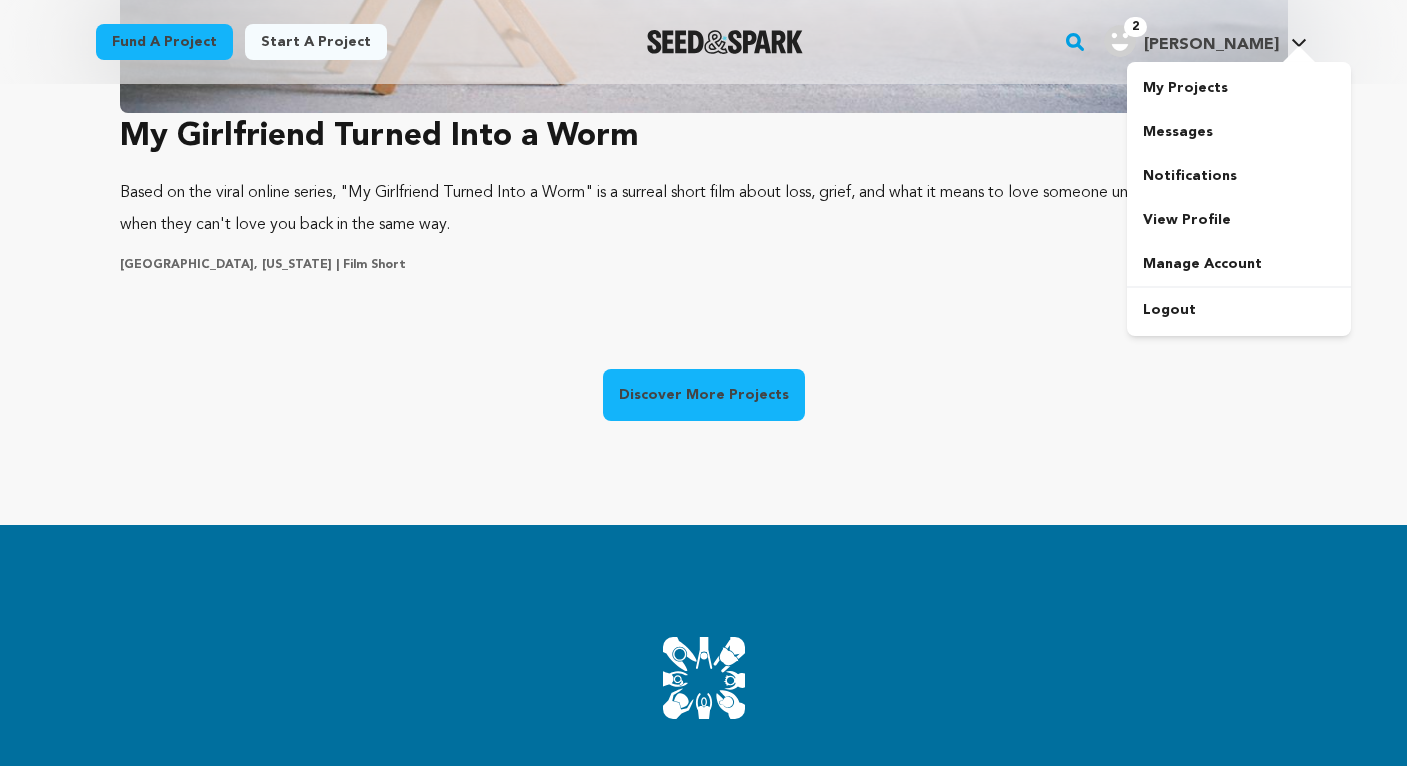 click at bounding box center (1120, 41) 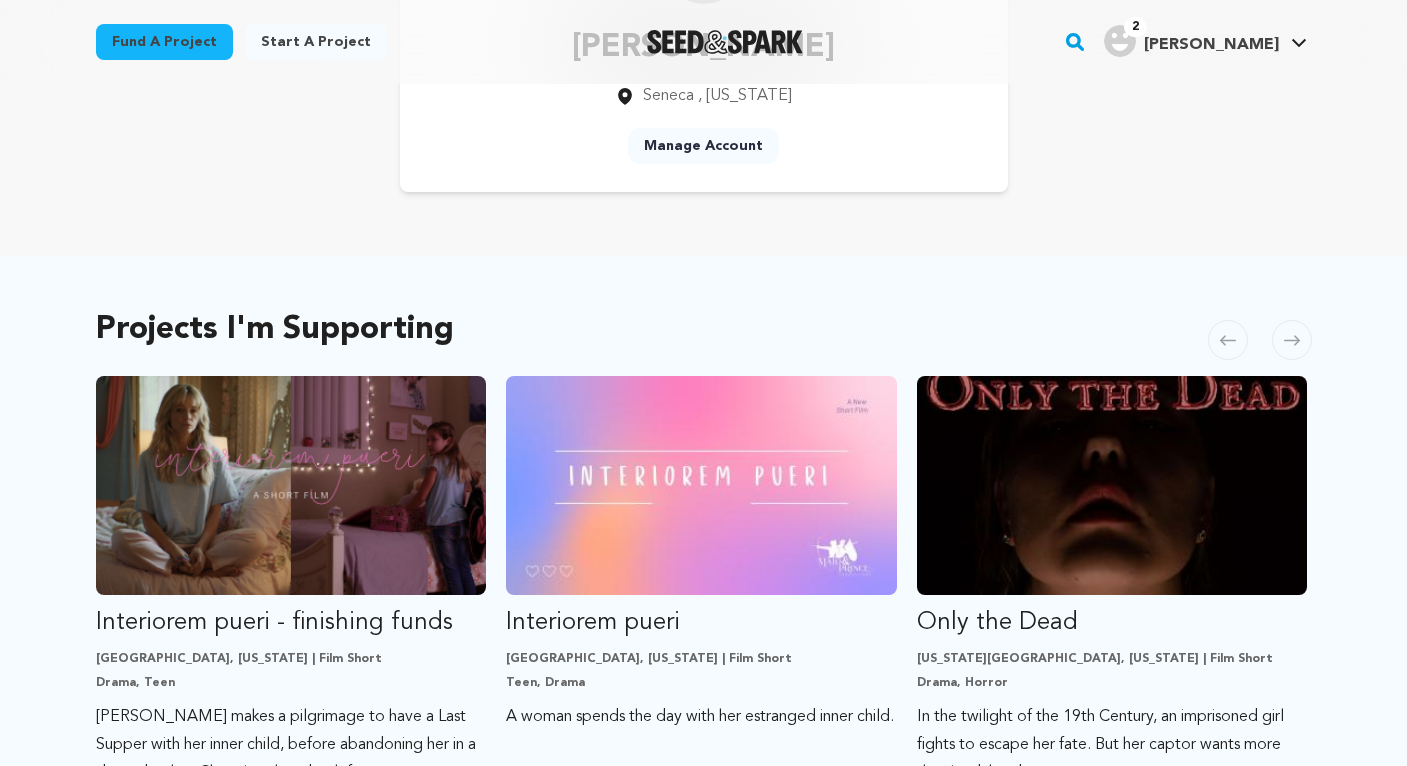 scroll, scrollTop: 365, scrollLeft: 0, axis: vertical 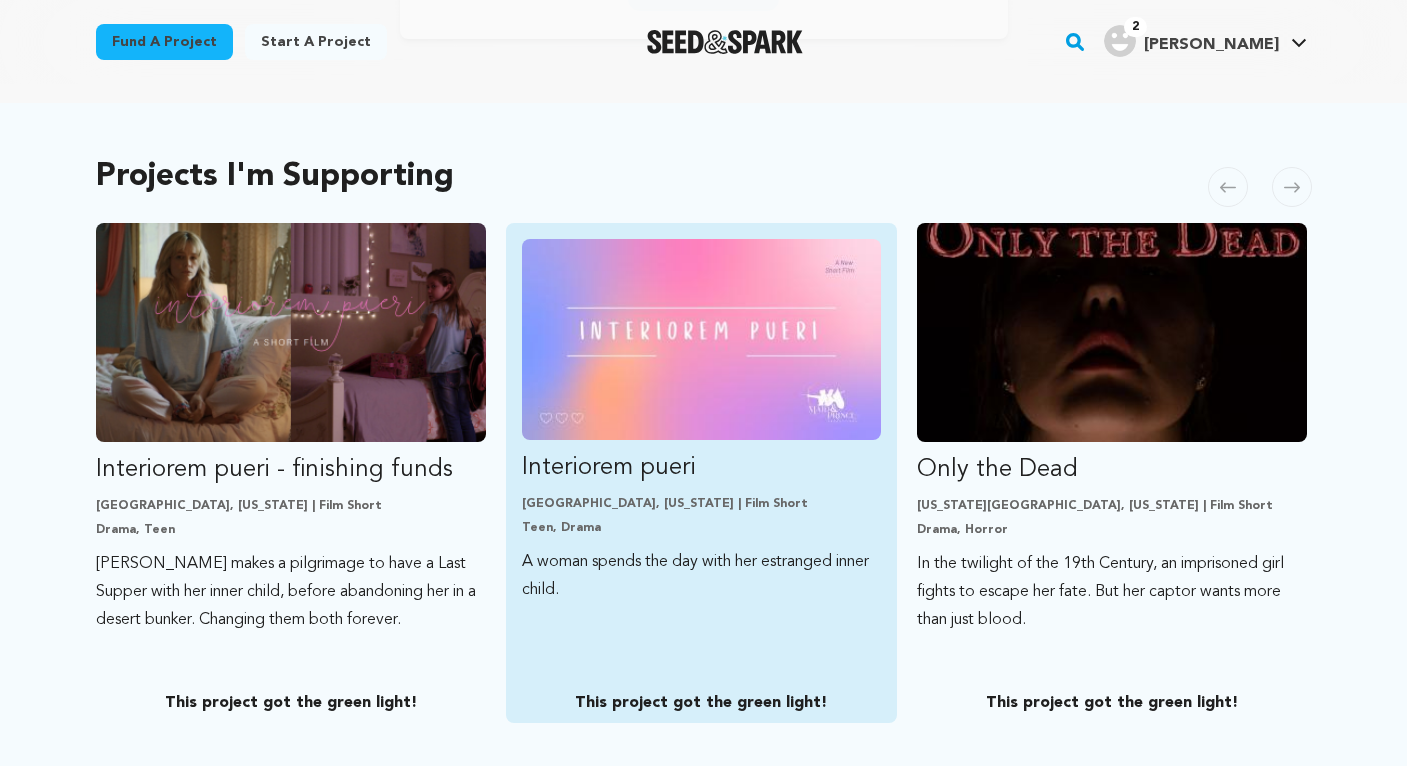 click at bounding box center [701, 339] 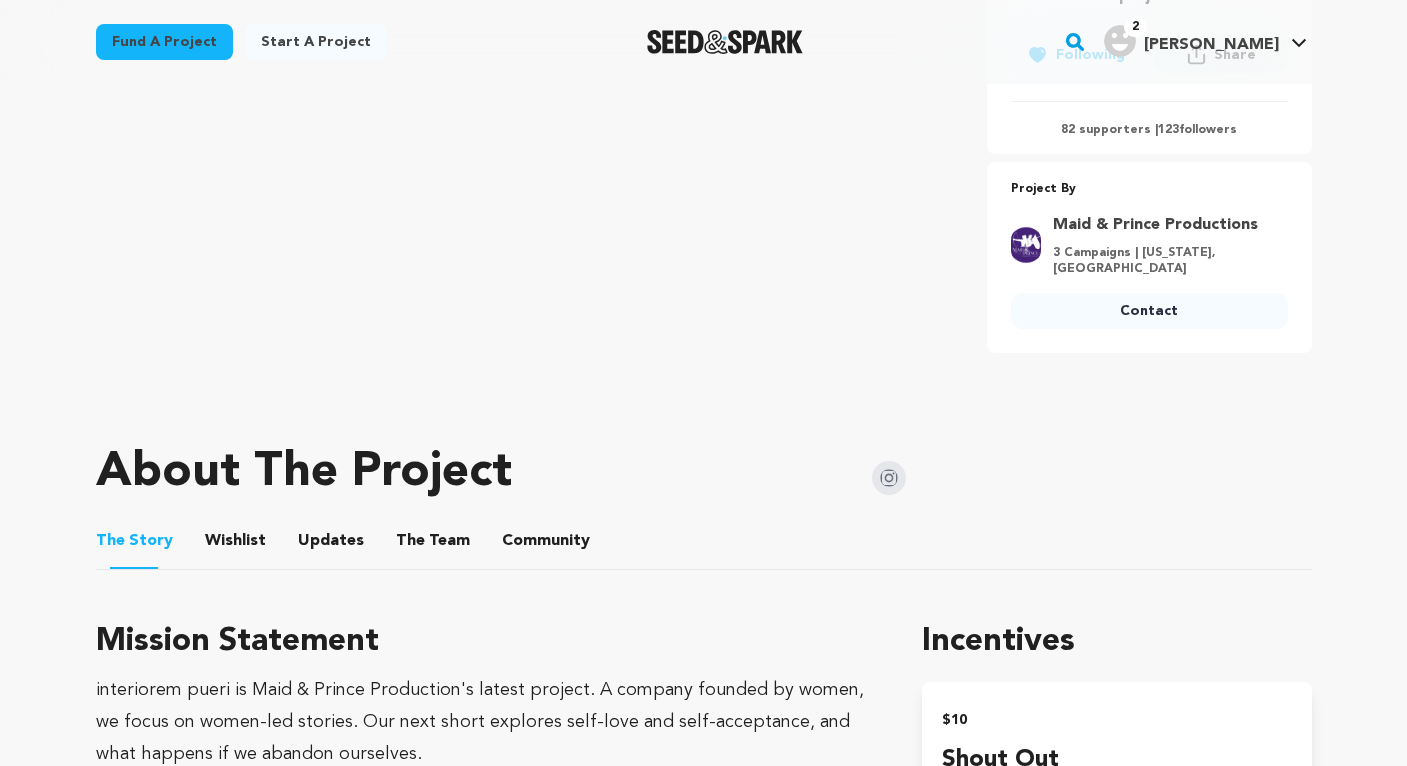 scroll, scrollTop: 0, scrollLeft: 0, axis: both 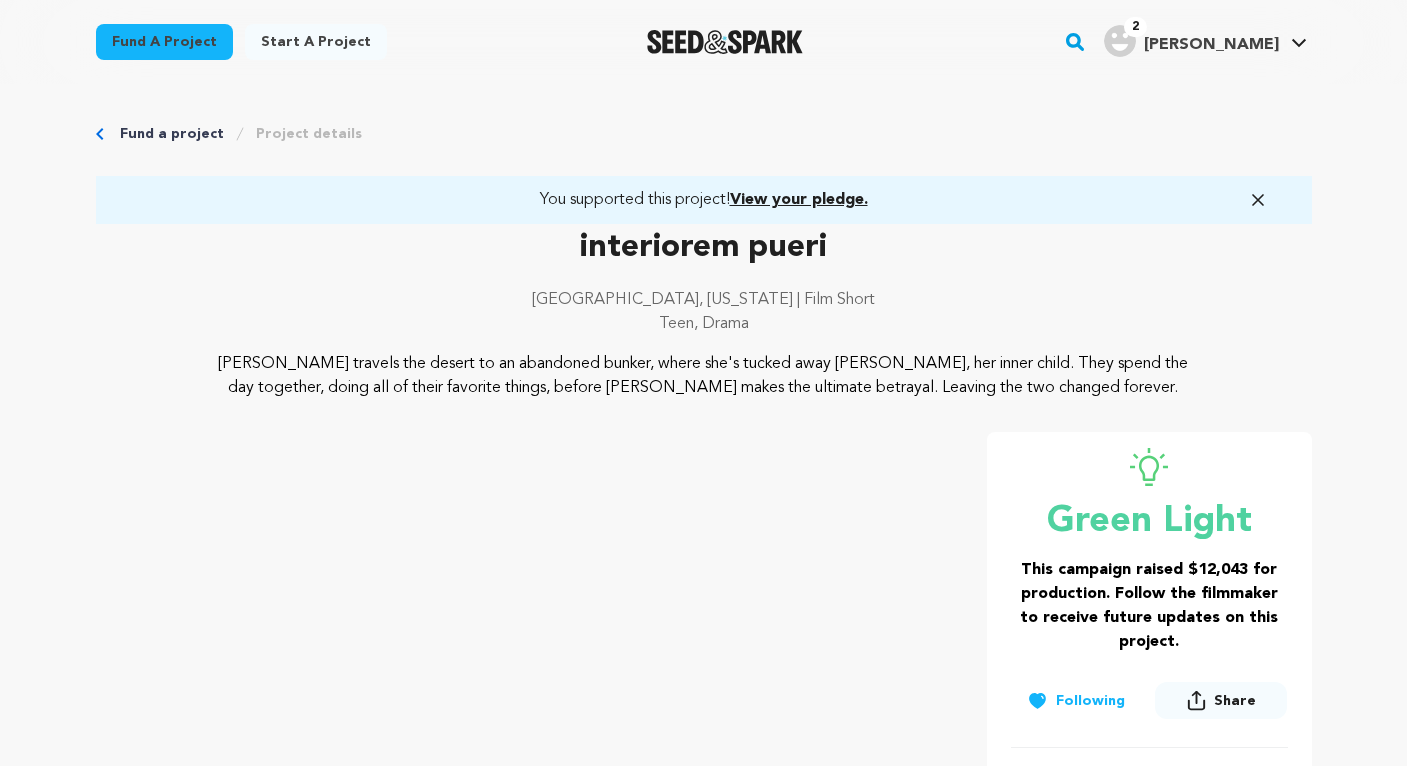 click on "View  your pledge." at bounding box center (799, 200) 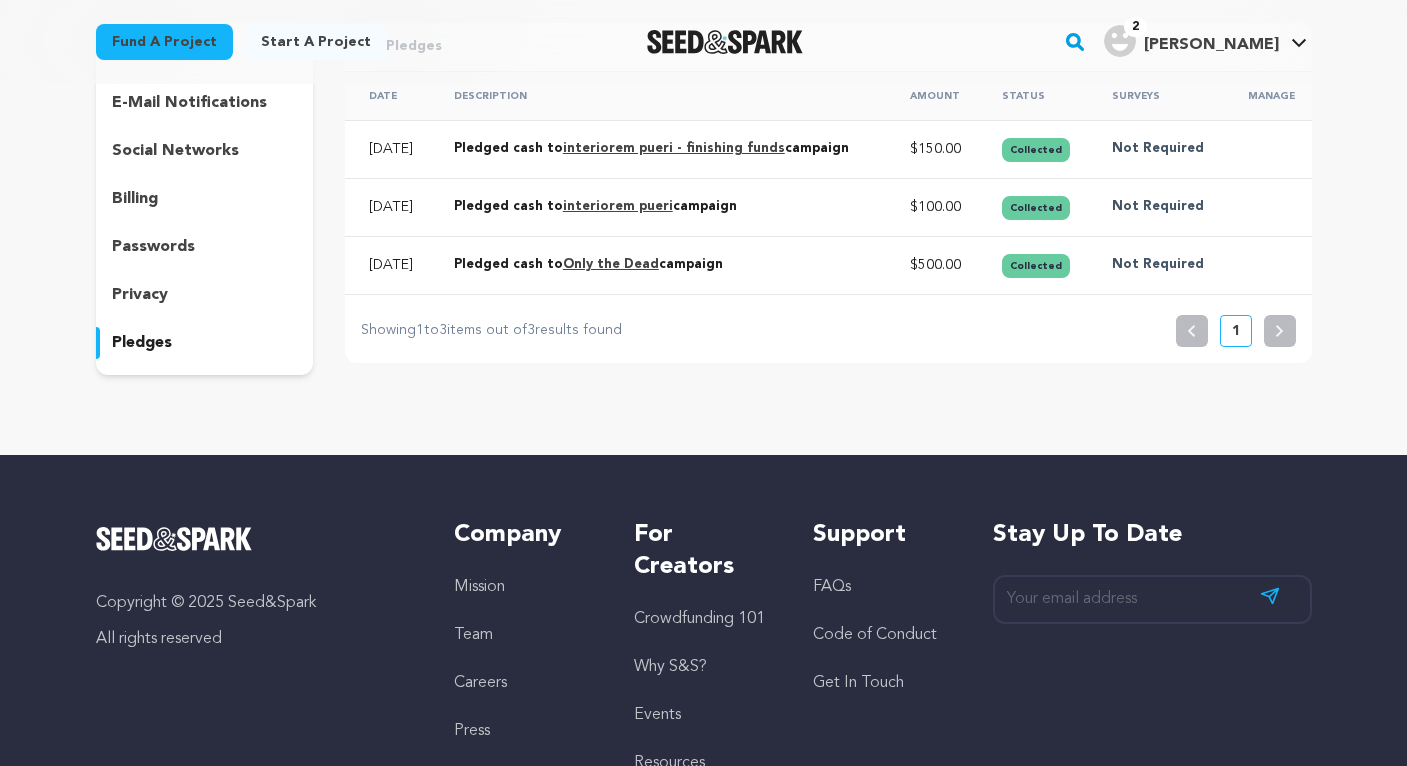scroll, scrollTop: 0, scrollLeft: 0, axis: both 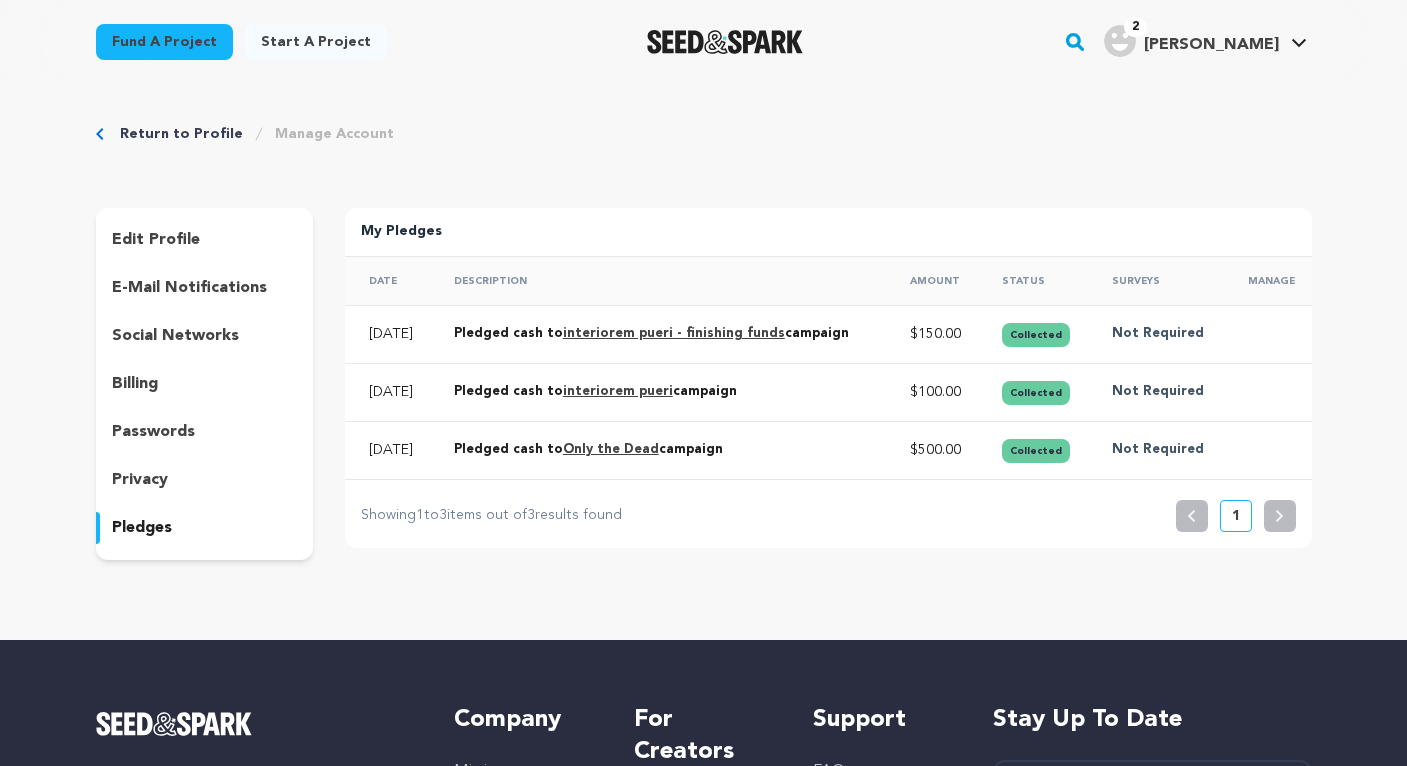 click on "Return to Profile" at bounding box center (181, 134) 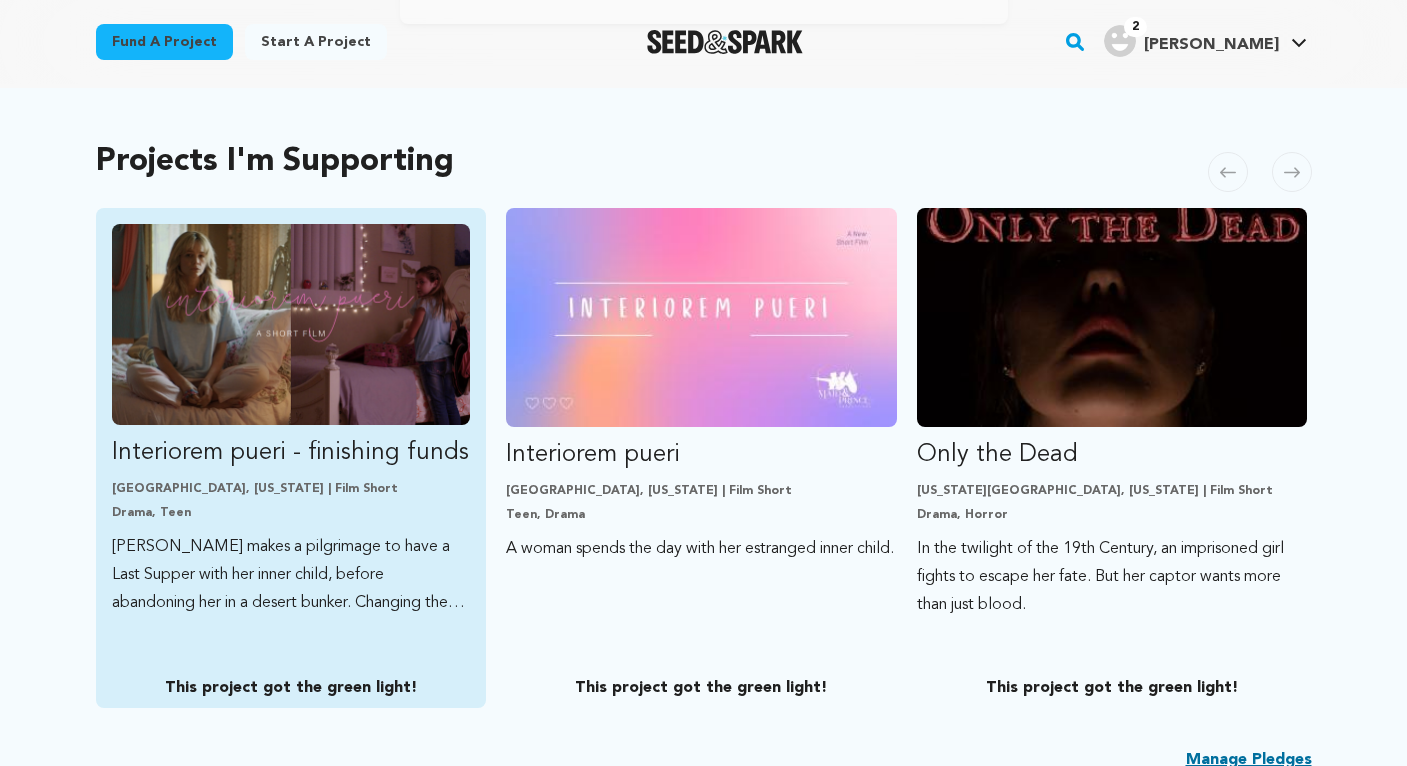 scroll, scrollTop: 227, scrollLeft: 0, axis: vertical 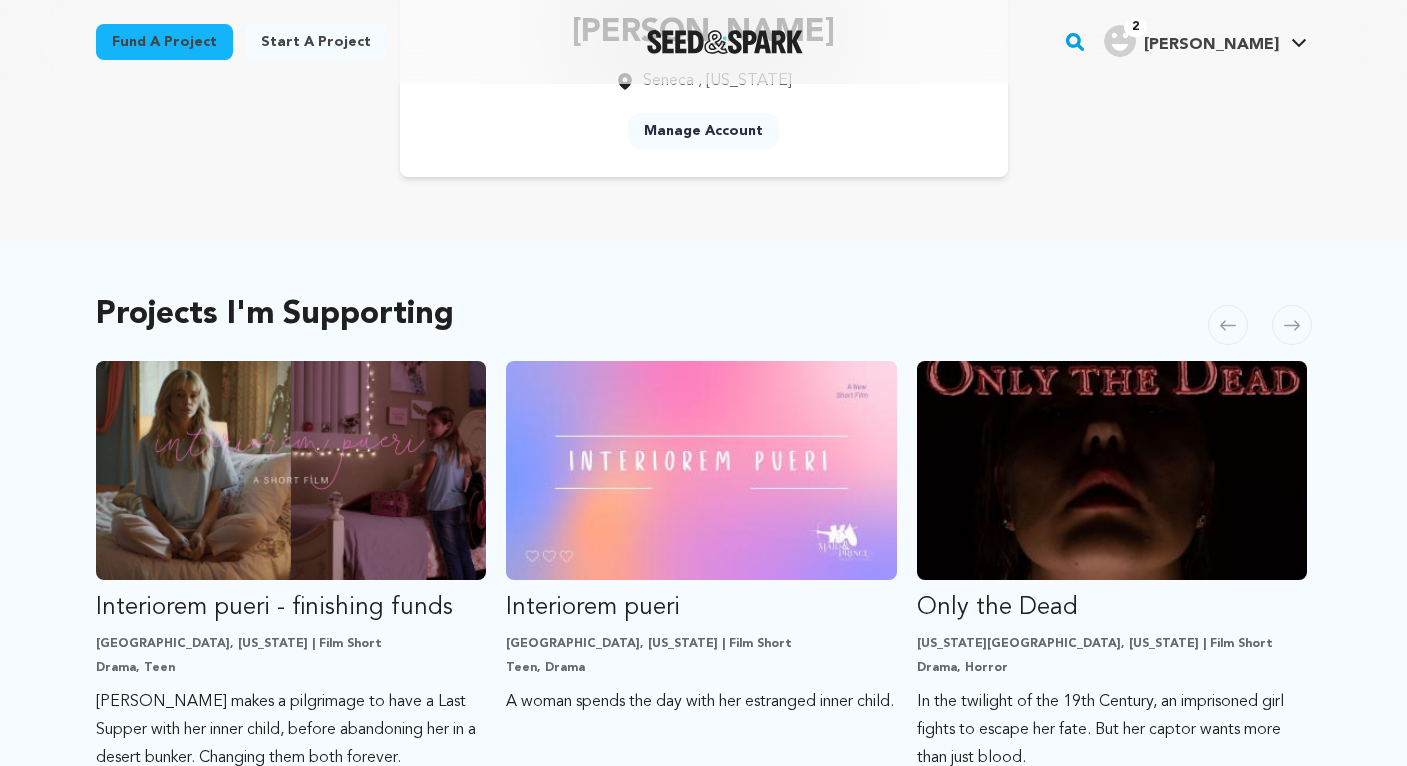 click on "Manage Account" at bounding box center (703, 131) 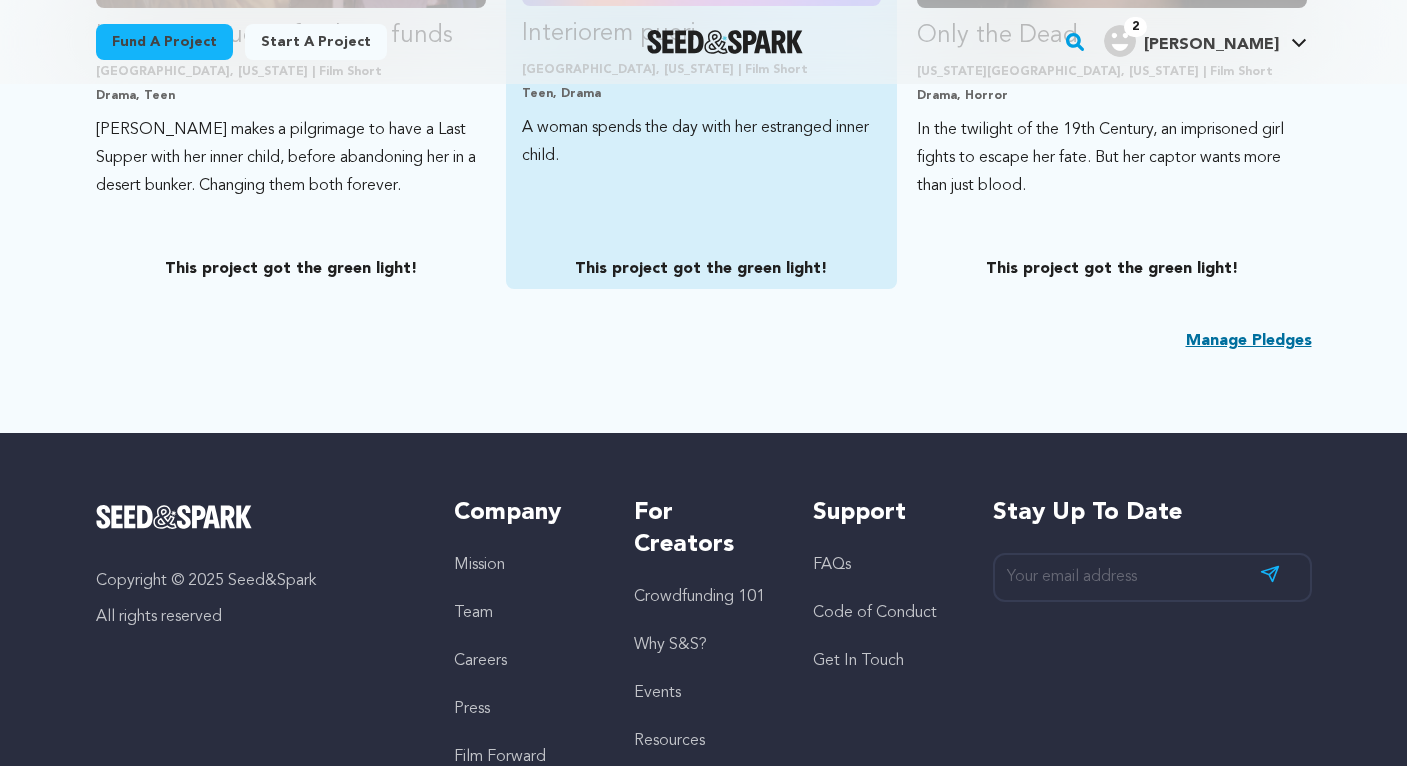 scroll, scrollTop: 411, scrollLeft: 0, axis: vertical 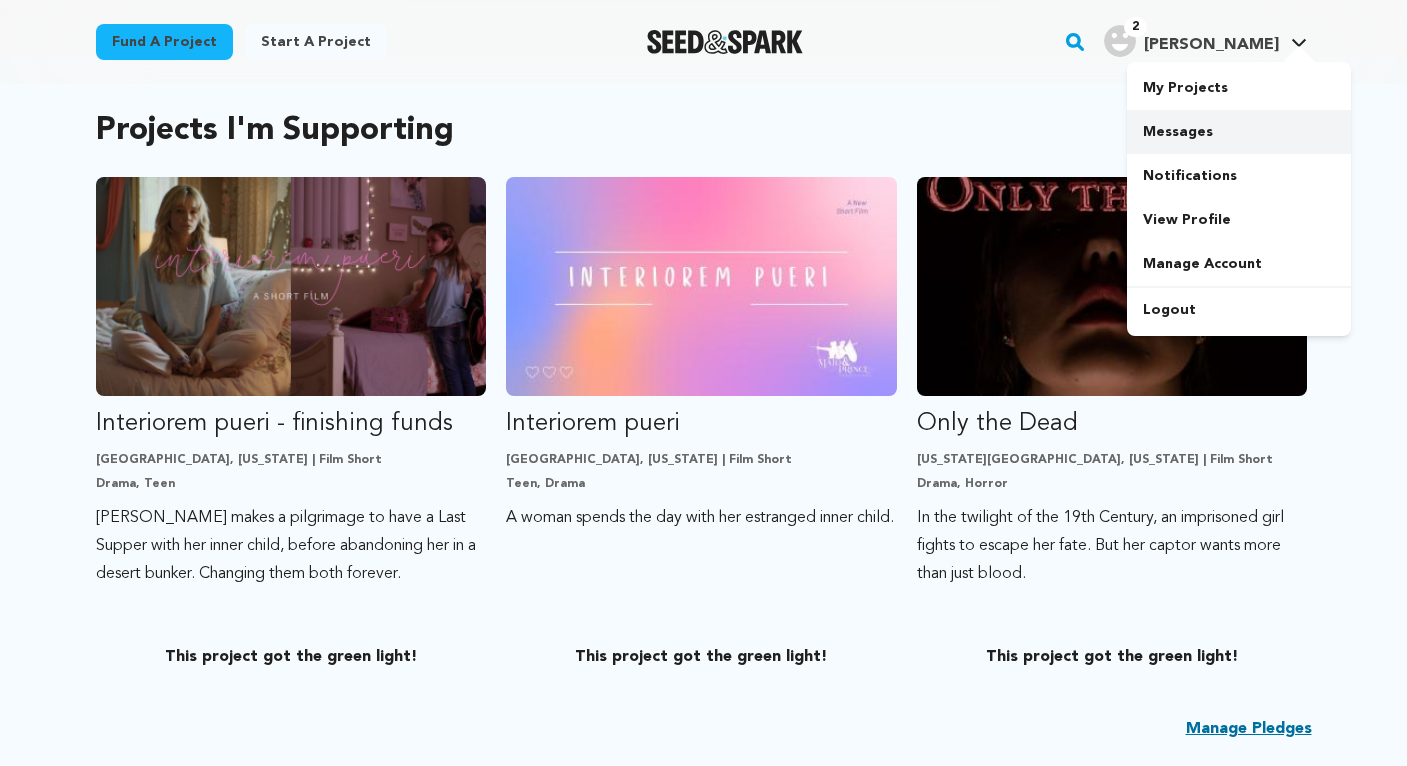 click on "Messages" at bounding box center (1239, 132) 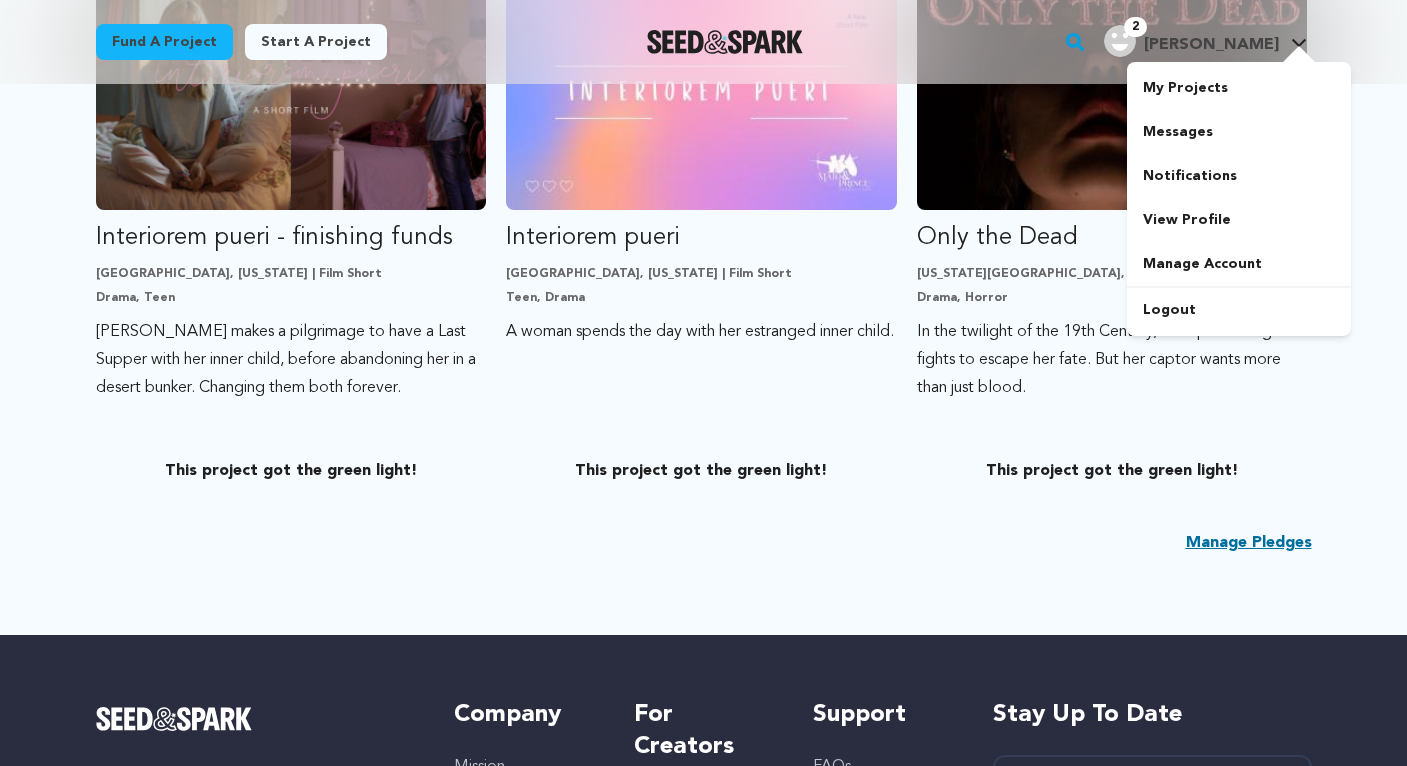 scroll, scrollTop: 979, scrollLeft: 0, axis: vertical 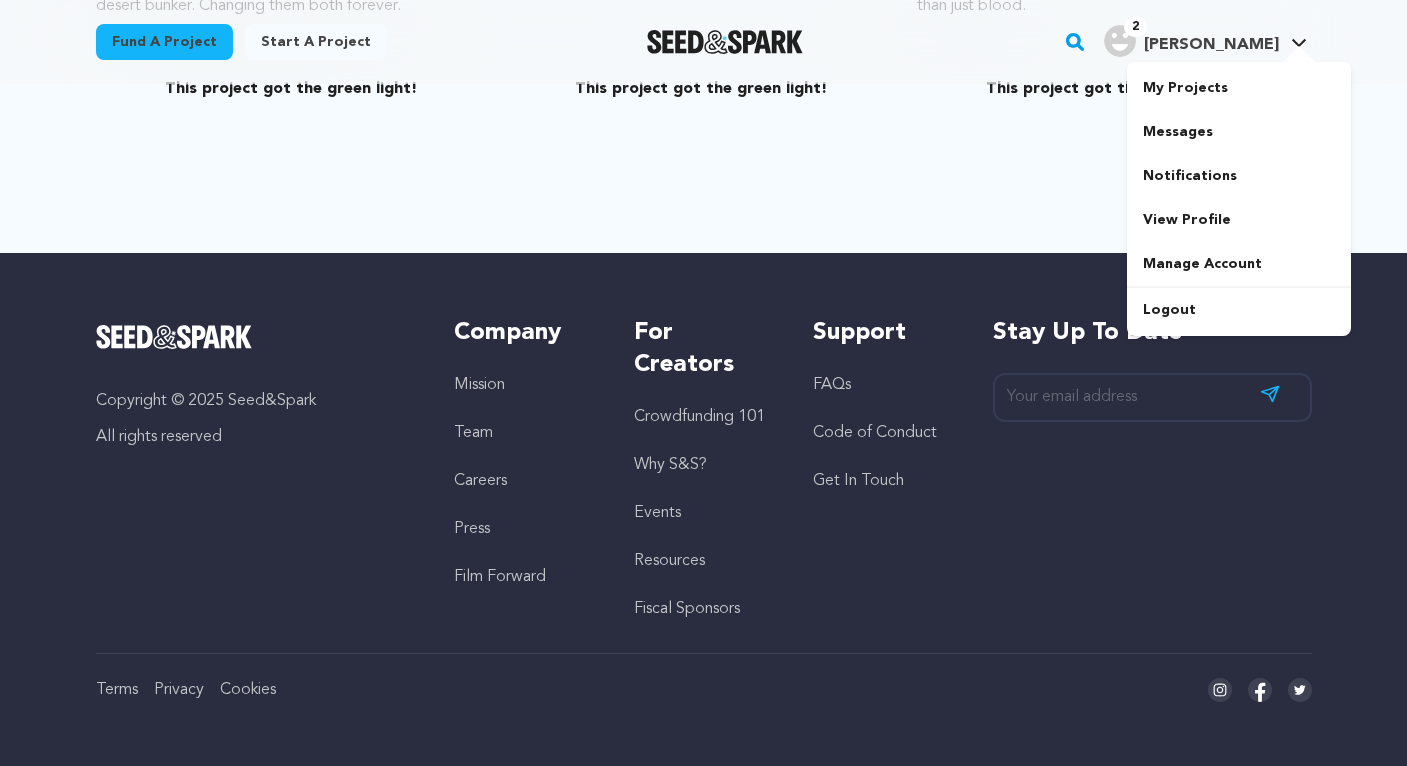 click on "FAQs" at bounding box center [832, 385] 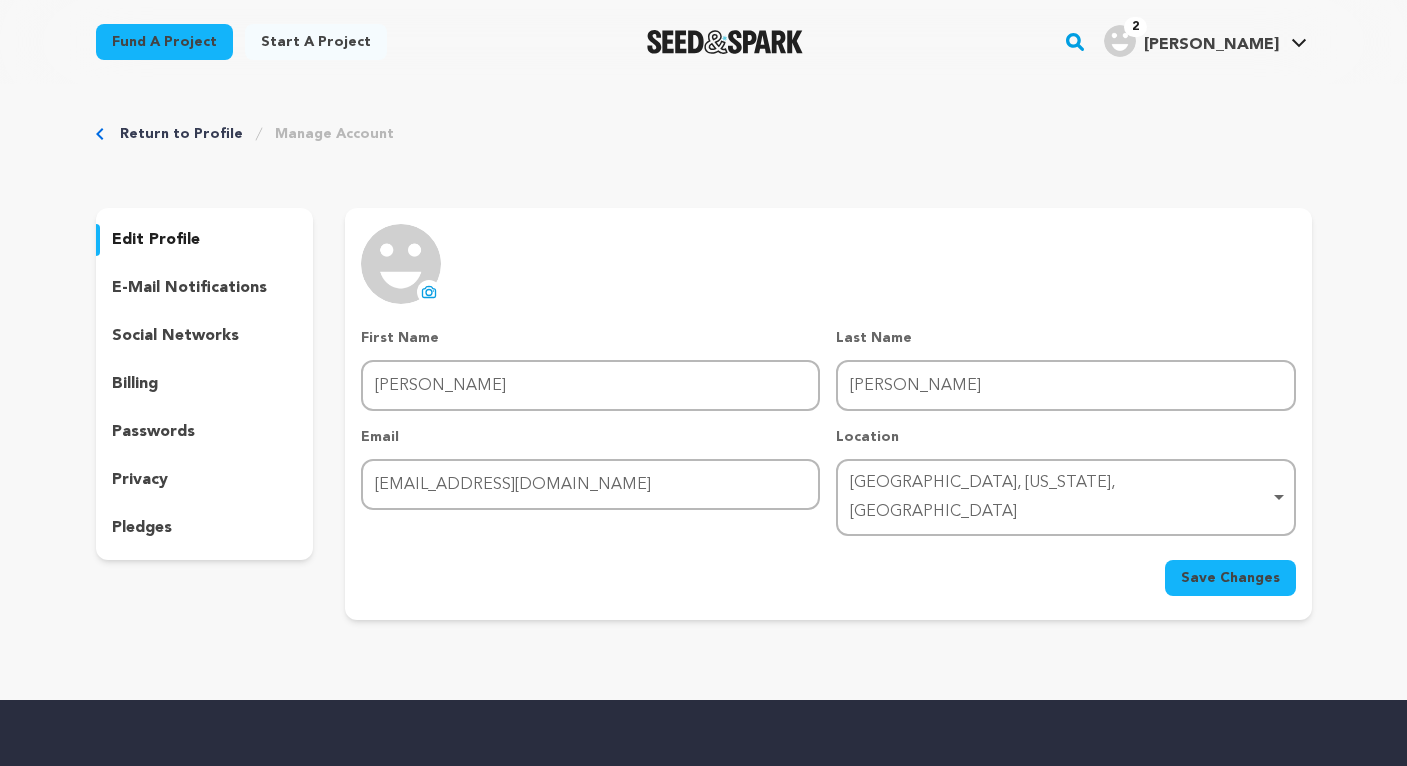scroll, scrollTop: 0, scrollLeft: 0, axis: both 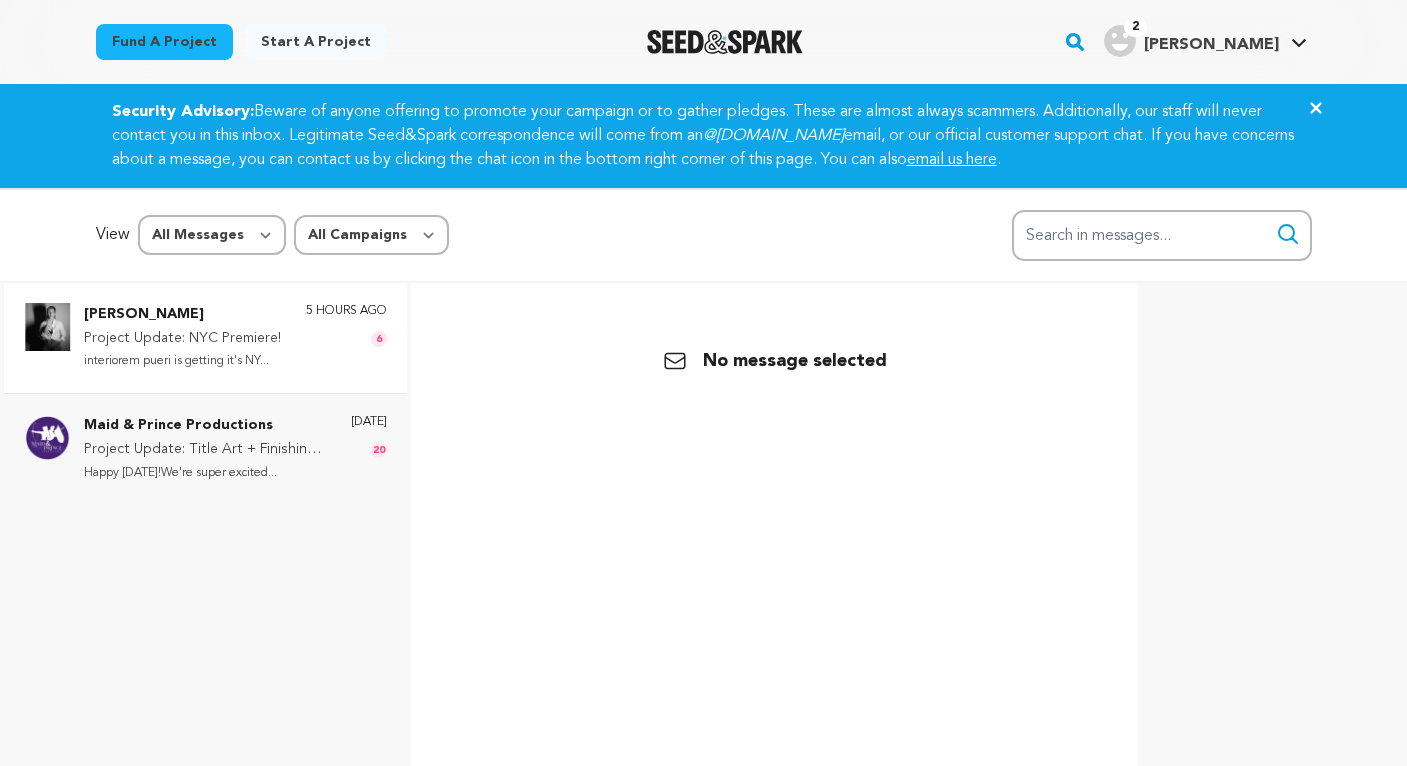 click on "Project Update:
NYC Premiere!" at bounding box center [182, 339] 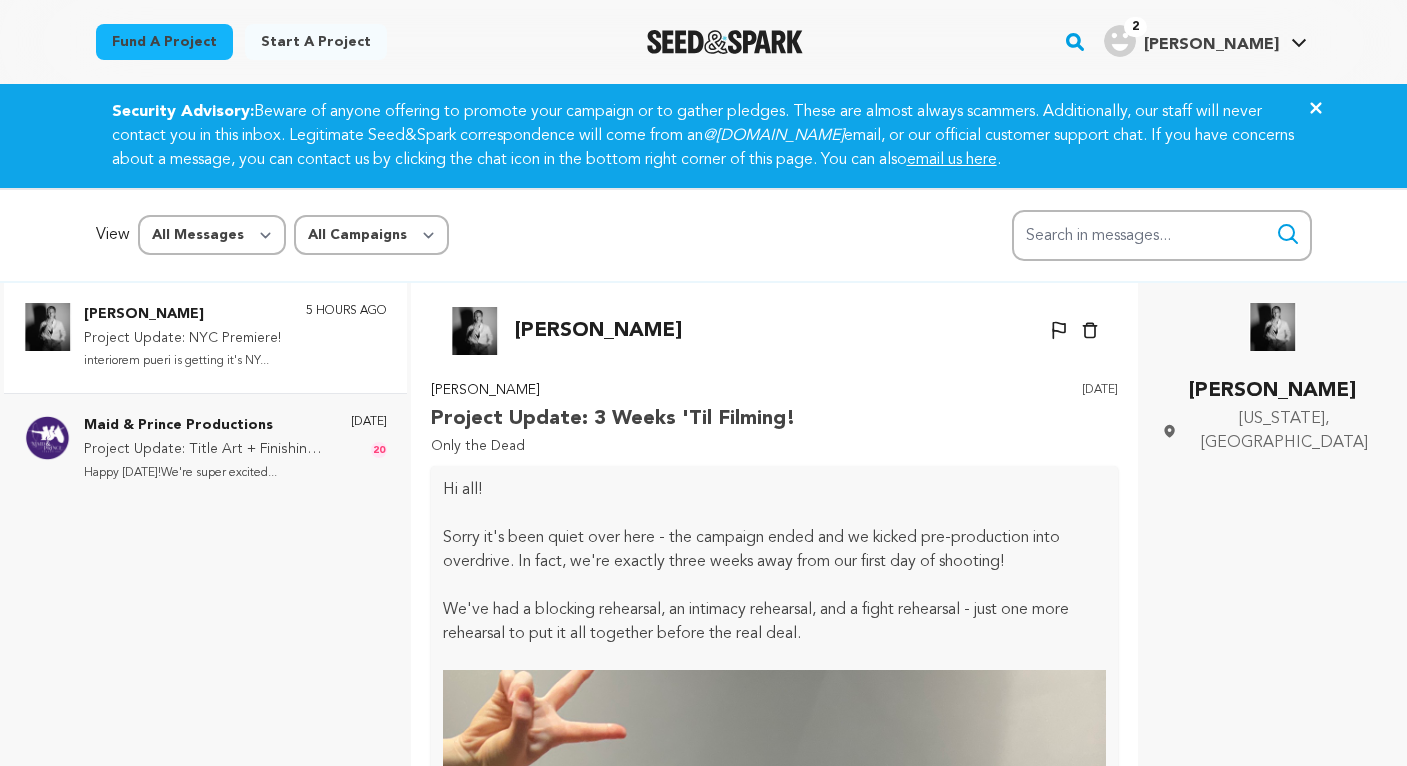 scroll, scrollTop: 4454, scrollLeft: 0, axis: vertical 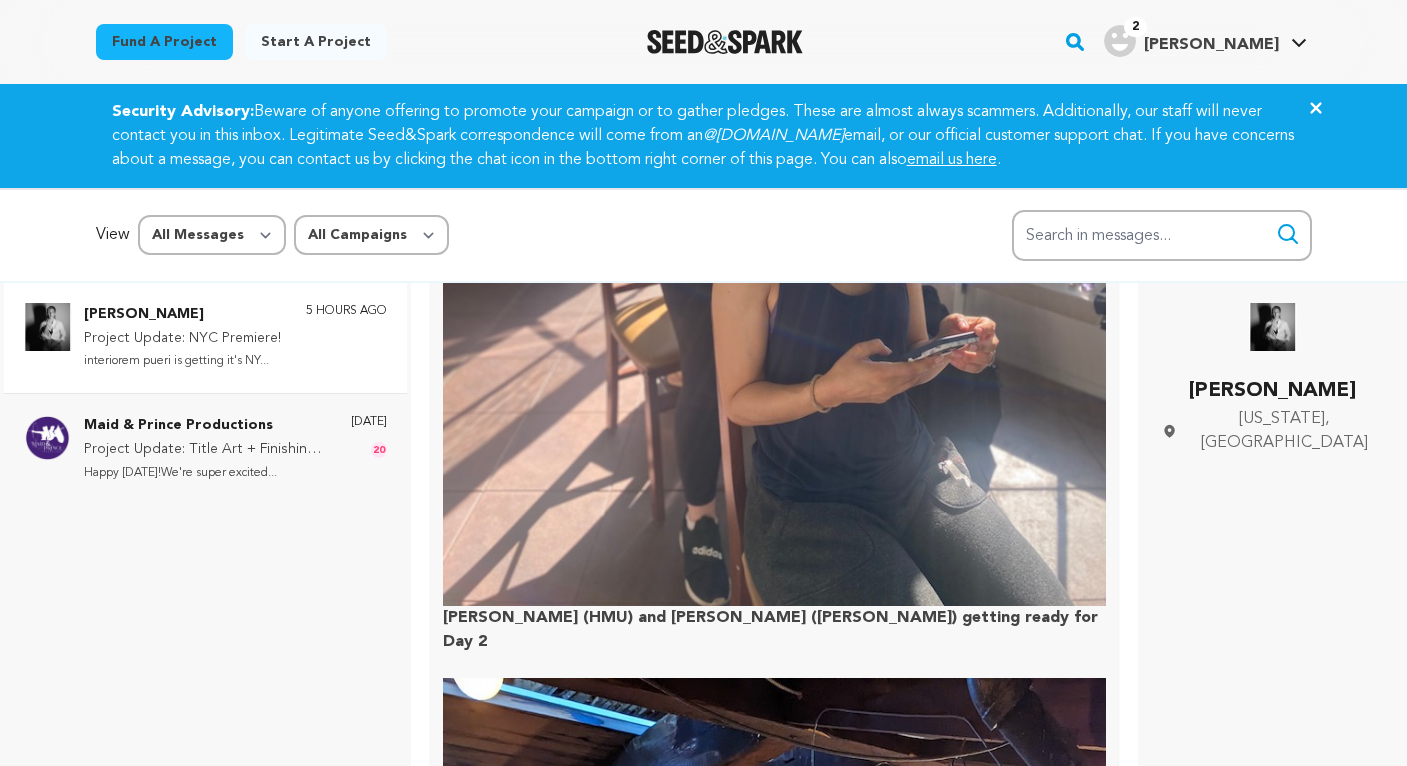click on "Project Update:
NYC Premiere!" at bounding box center [182, 339] 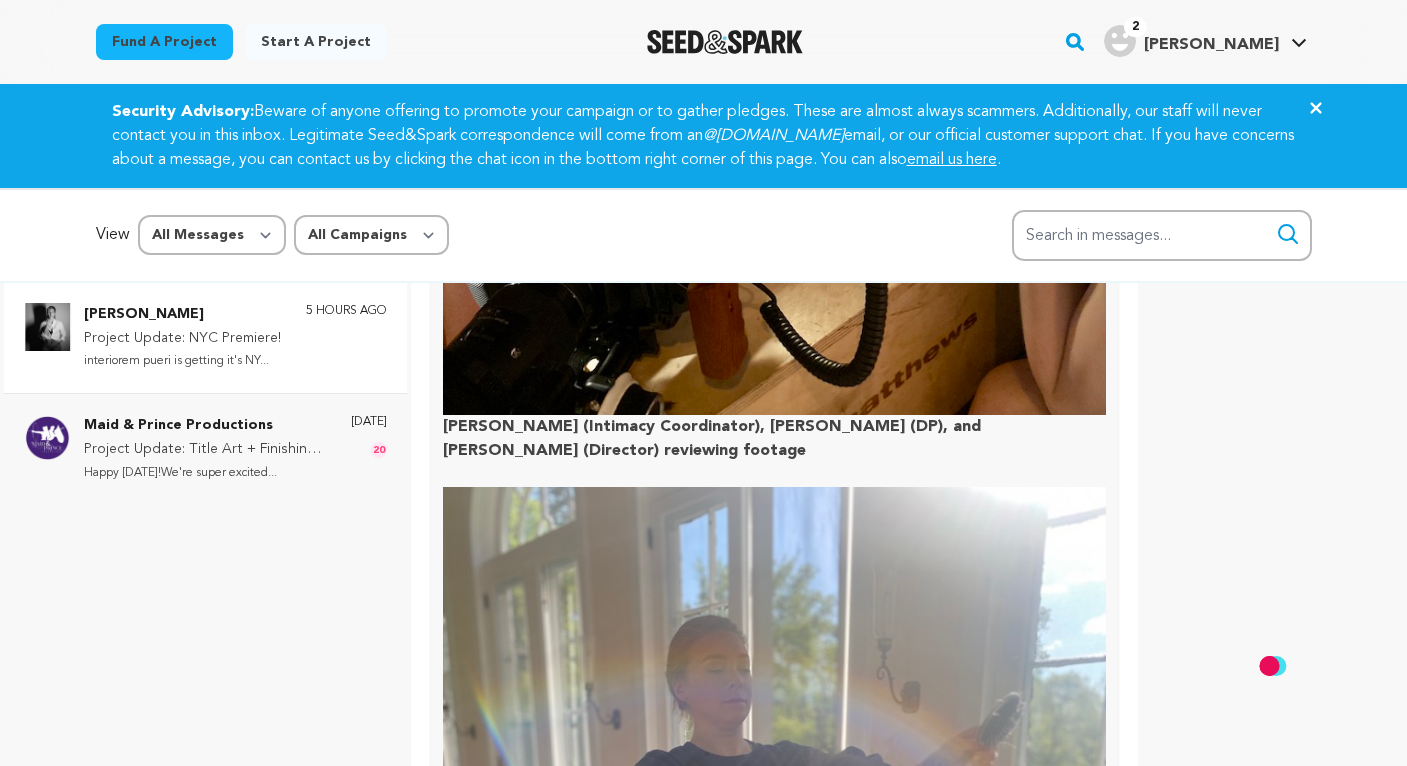click on "interiorem pueri is getting it's NY..." at bounding box center [182, 361] 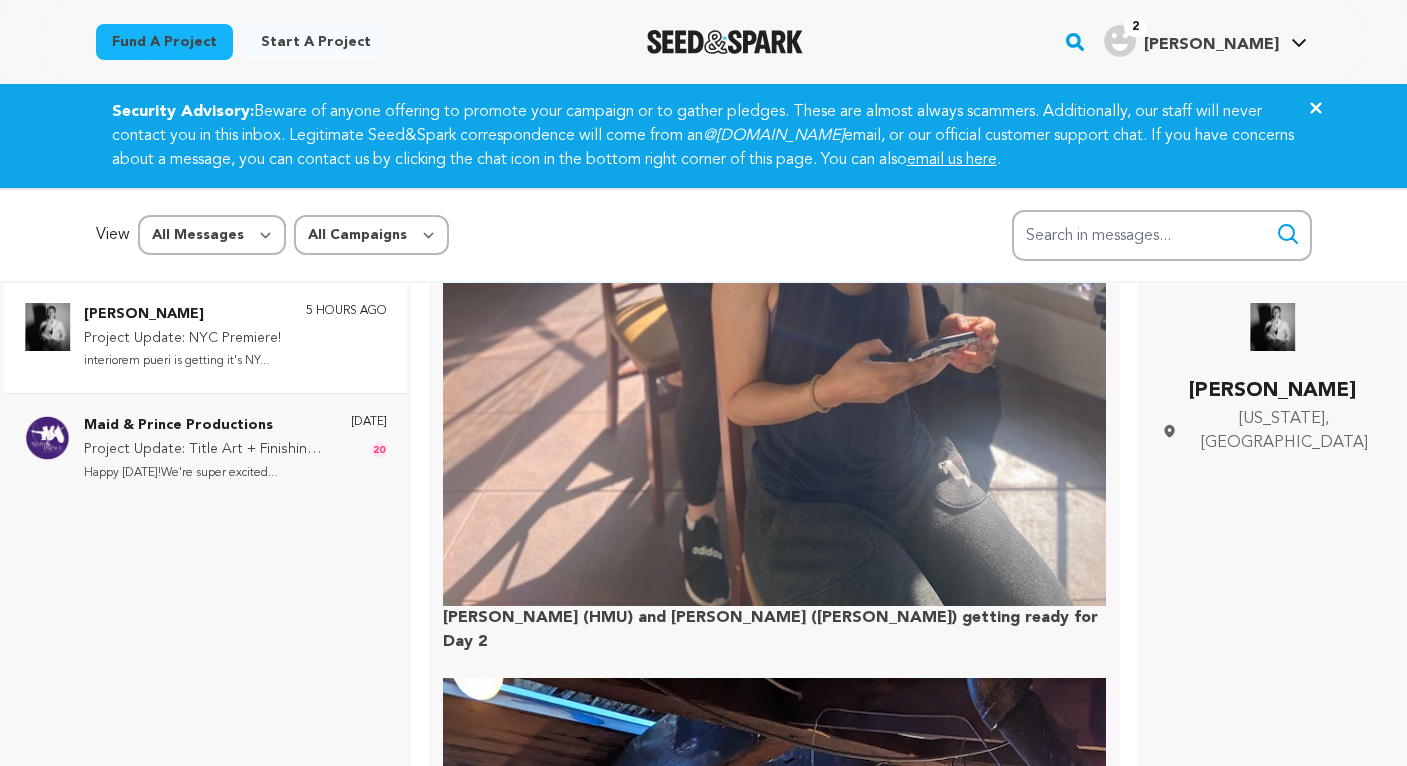 scroll, scrollTop: 16495, scrollLeft: 0, axis: vertical 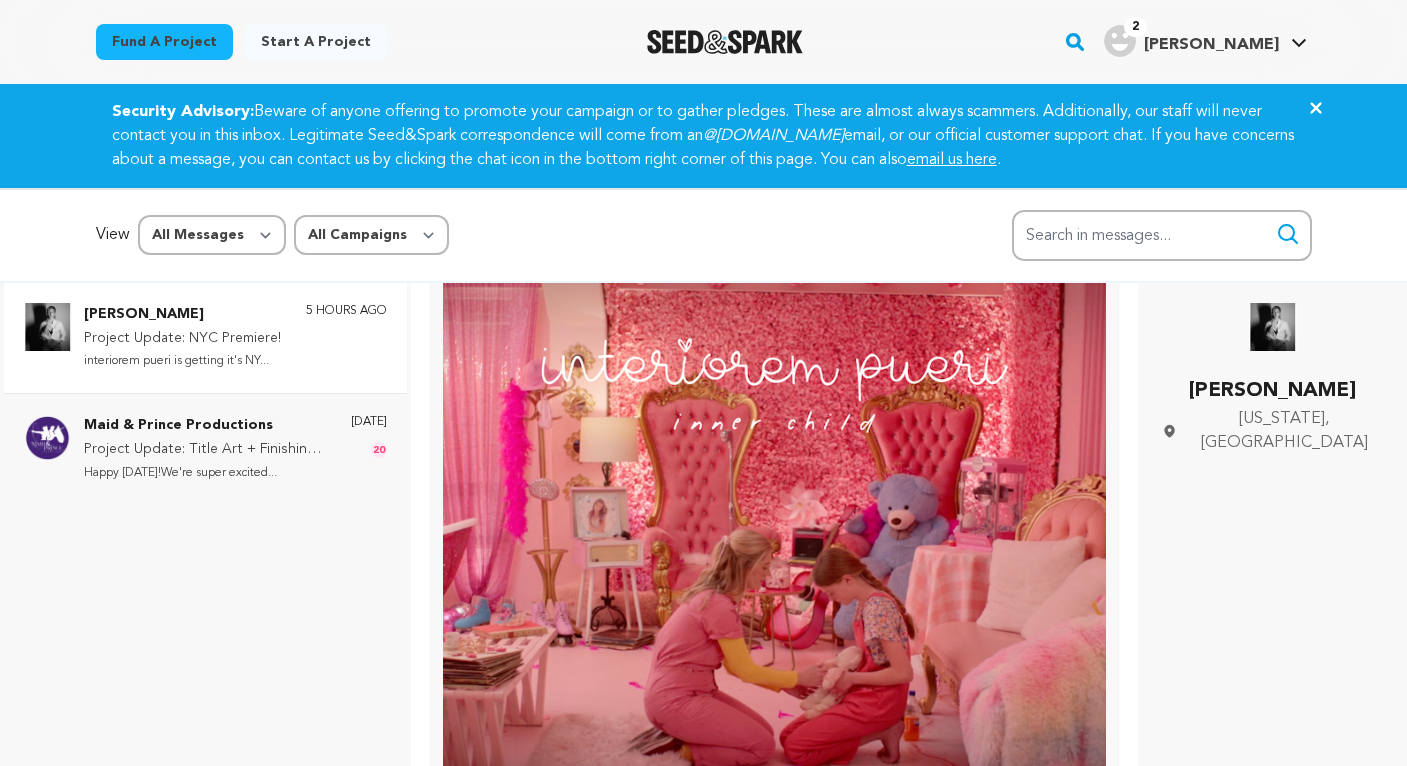 click on "interiorem pueri is getting it's NY..." at bounding box center (182, 361) 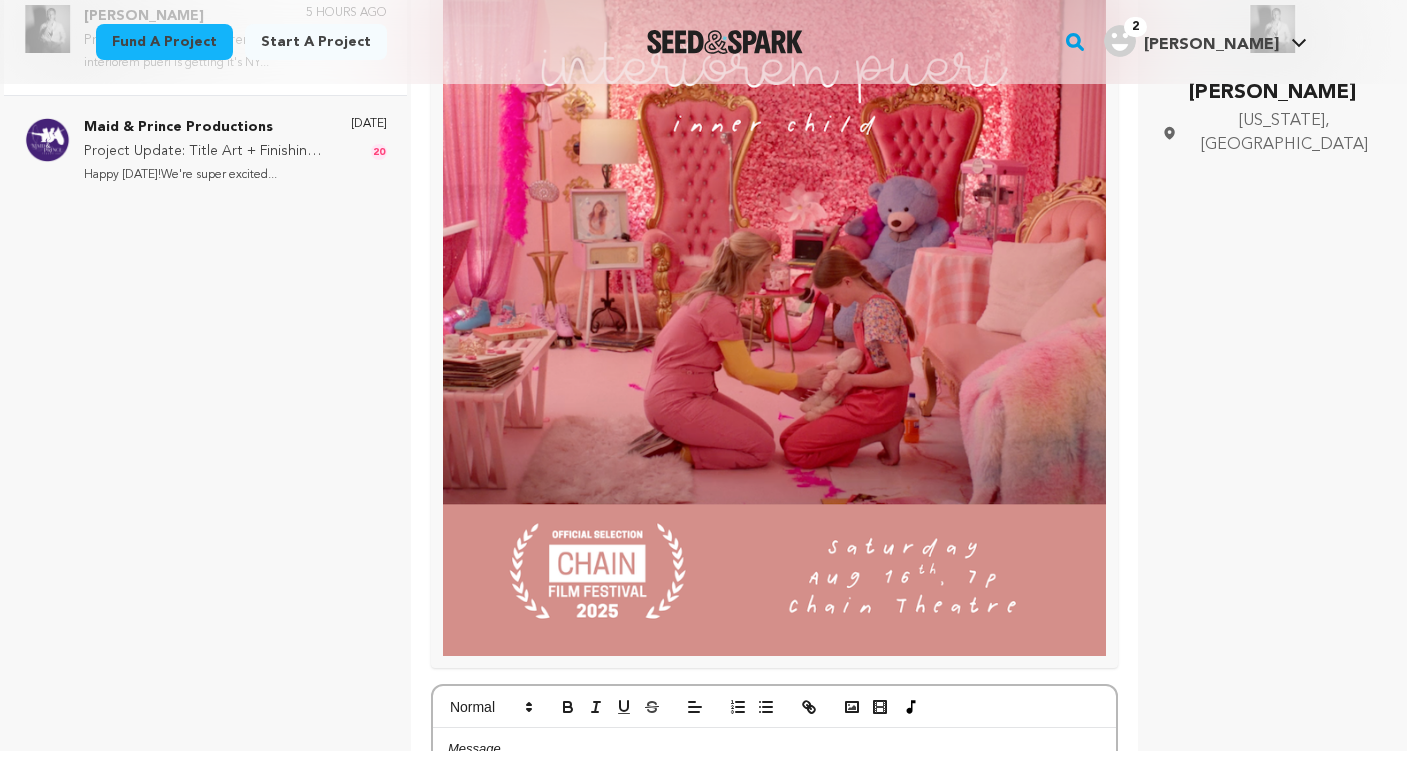 scroll, scrollTop: 299, scrollLeft: 0, axis: vertical 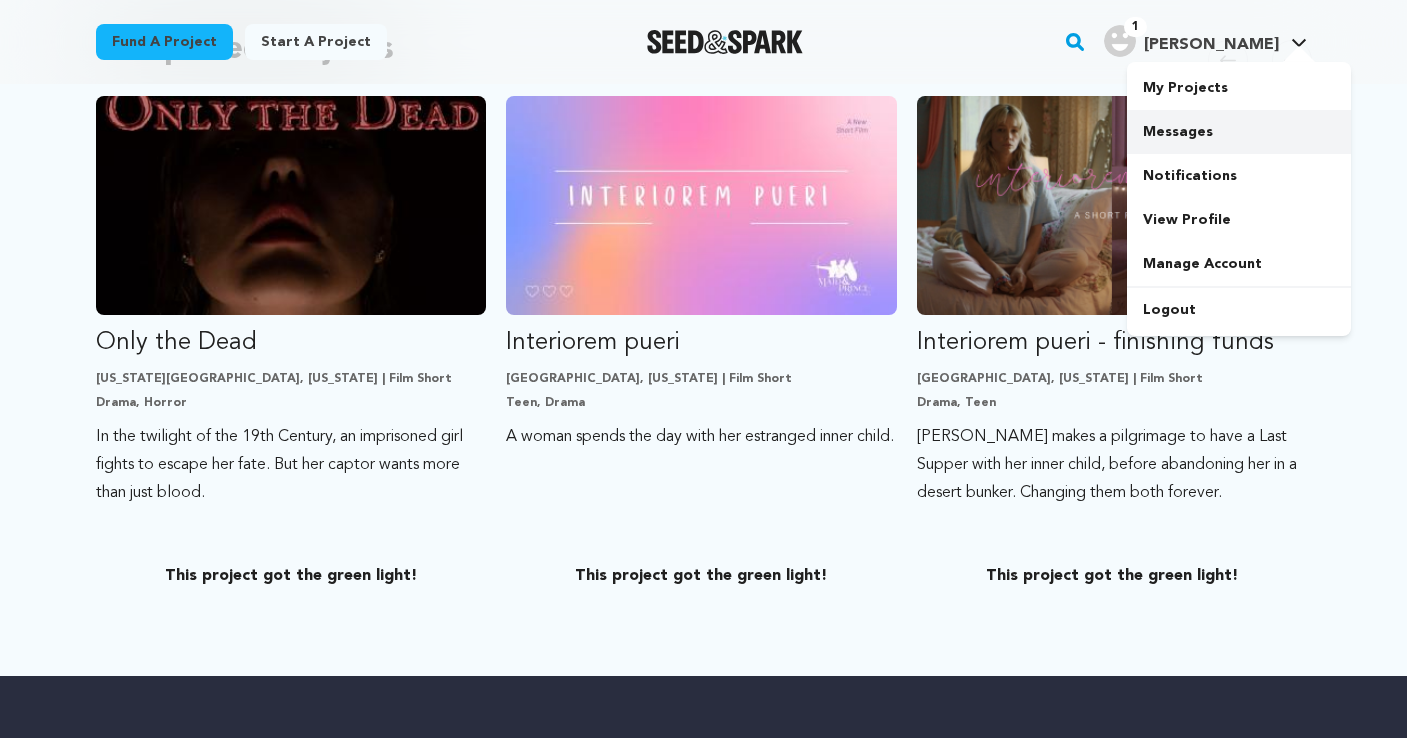 click on "Messages" at bounding box center [1239, 132] 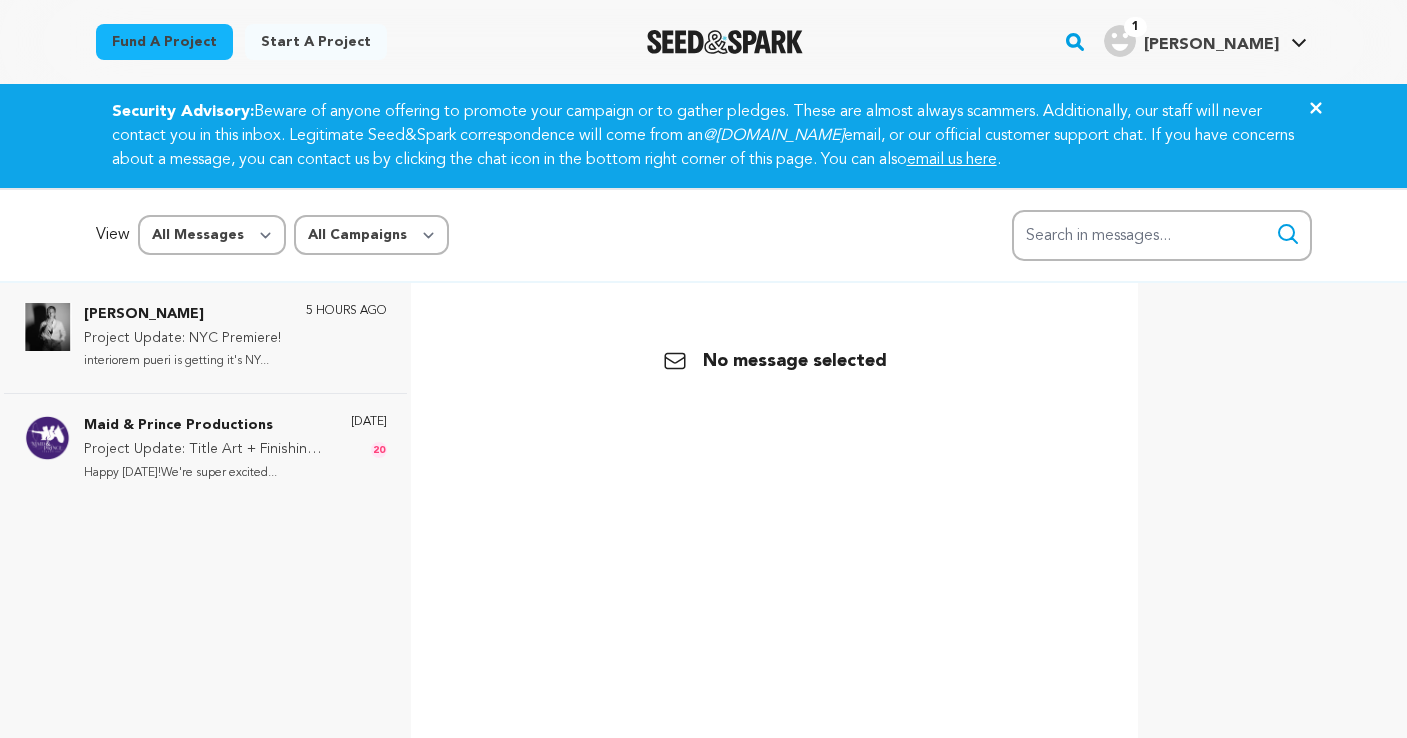scroll, scrollTop: 0, scrollLeft: 0, axis: both 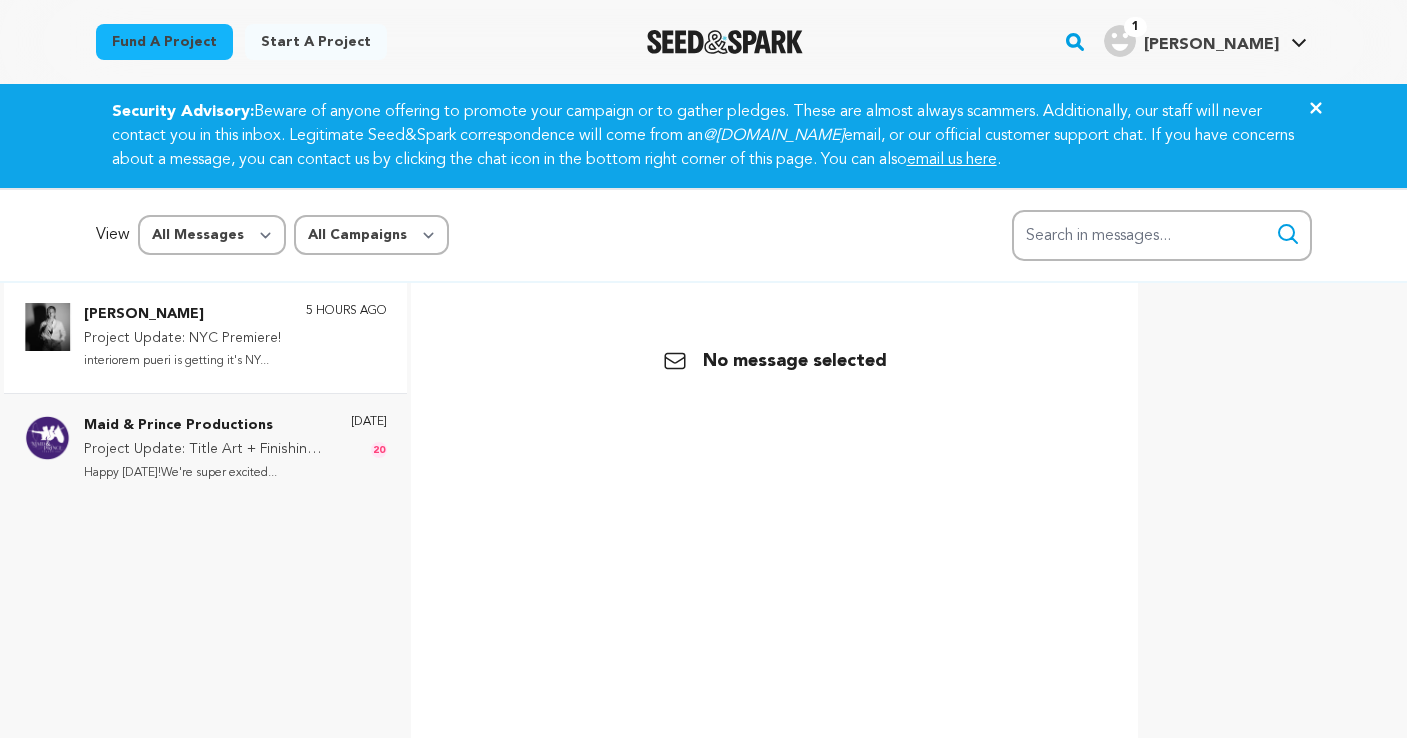 click on "interiorem pueri is getting it's NY..." at bounding box center (182, 361) 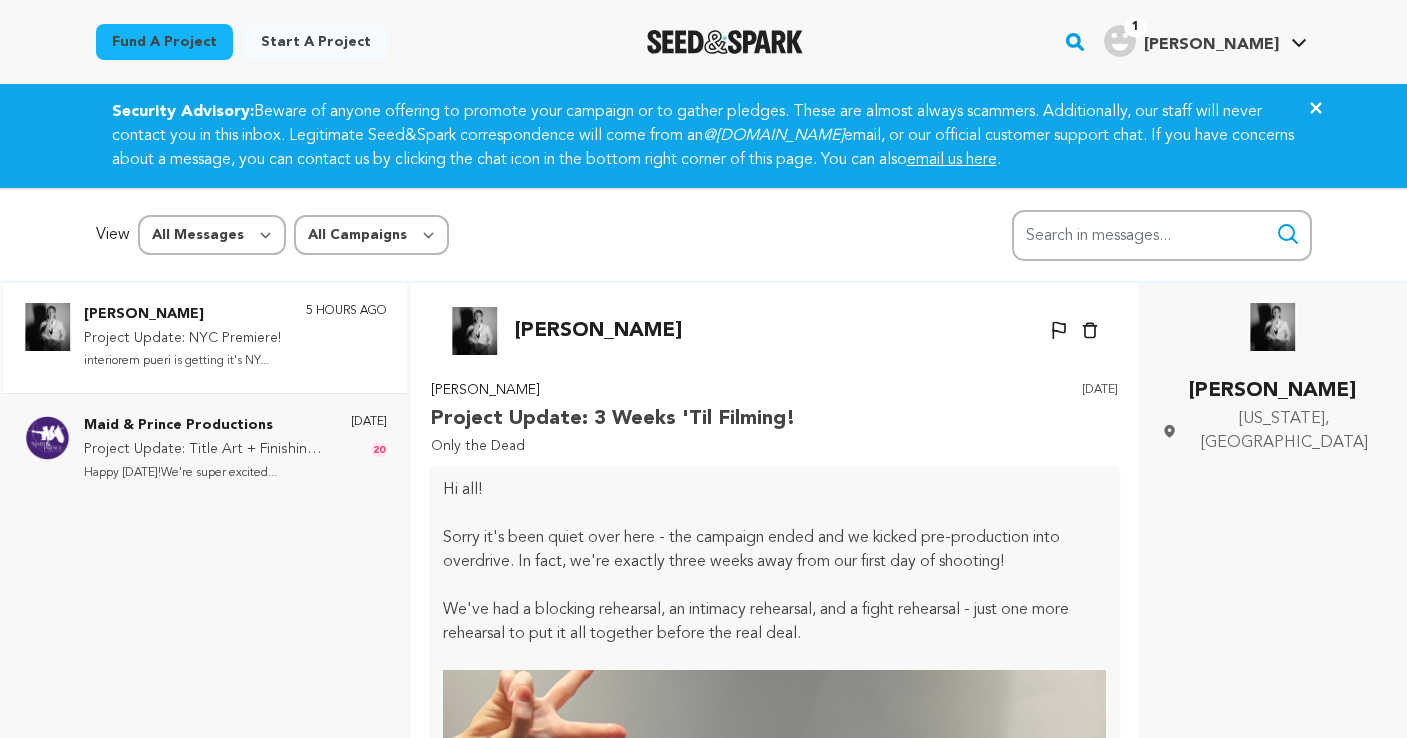scroll, scrollTop: 296, scrollLeft: 0, axis: vertical 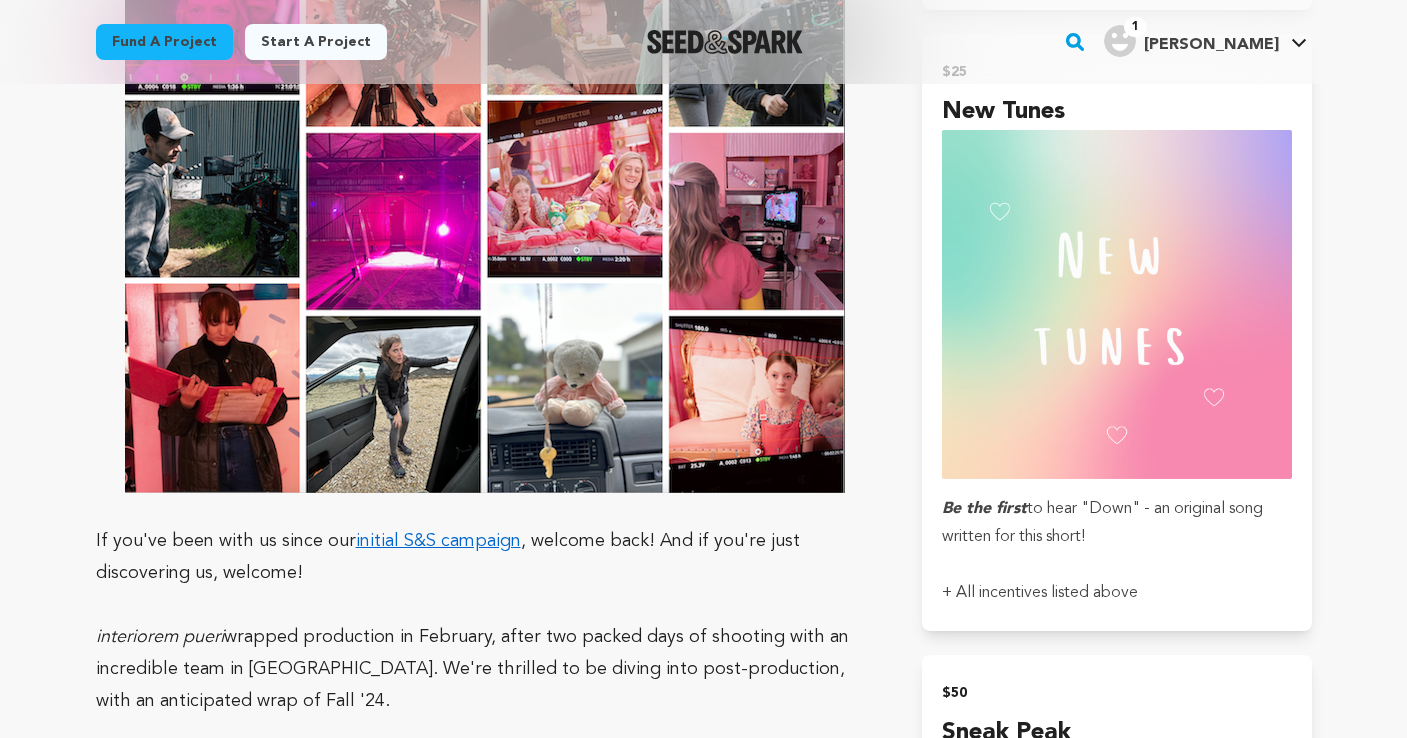 click on "Fund a project" at bounding box center (164, 42) 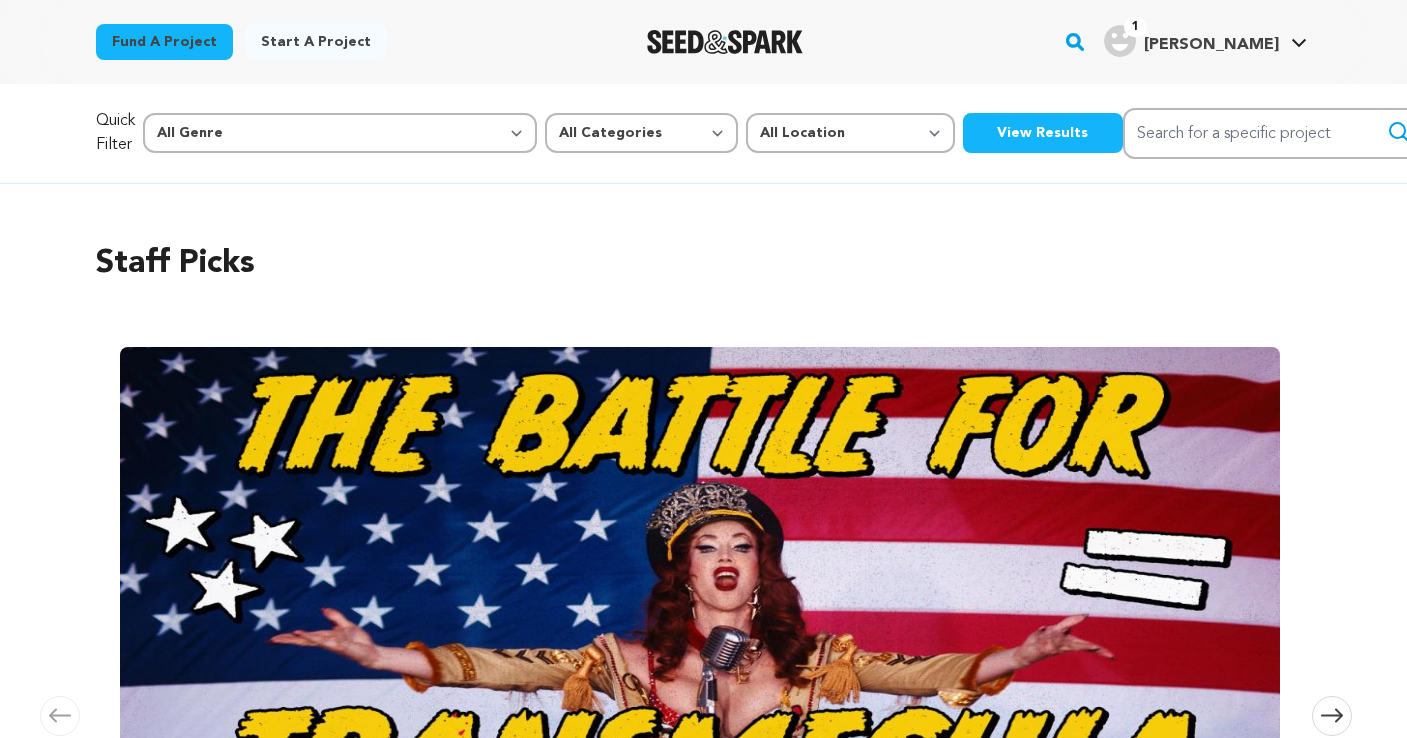 scroll, scrollTop: 0, scrollLeft: 0, axis: both 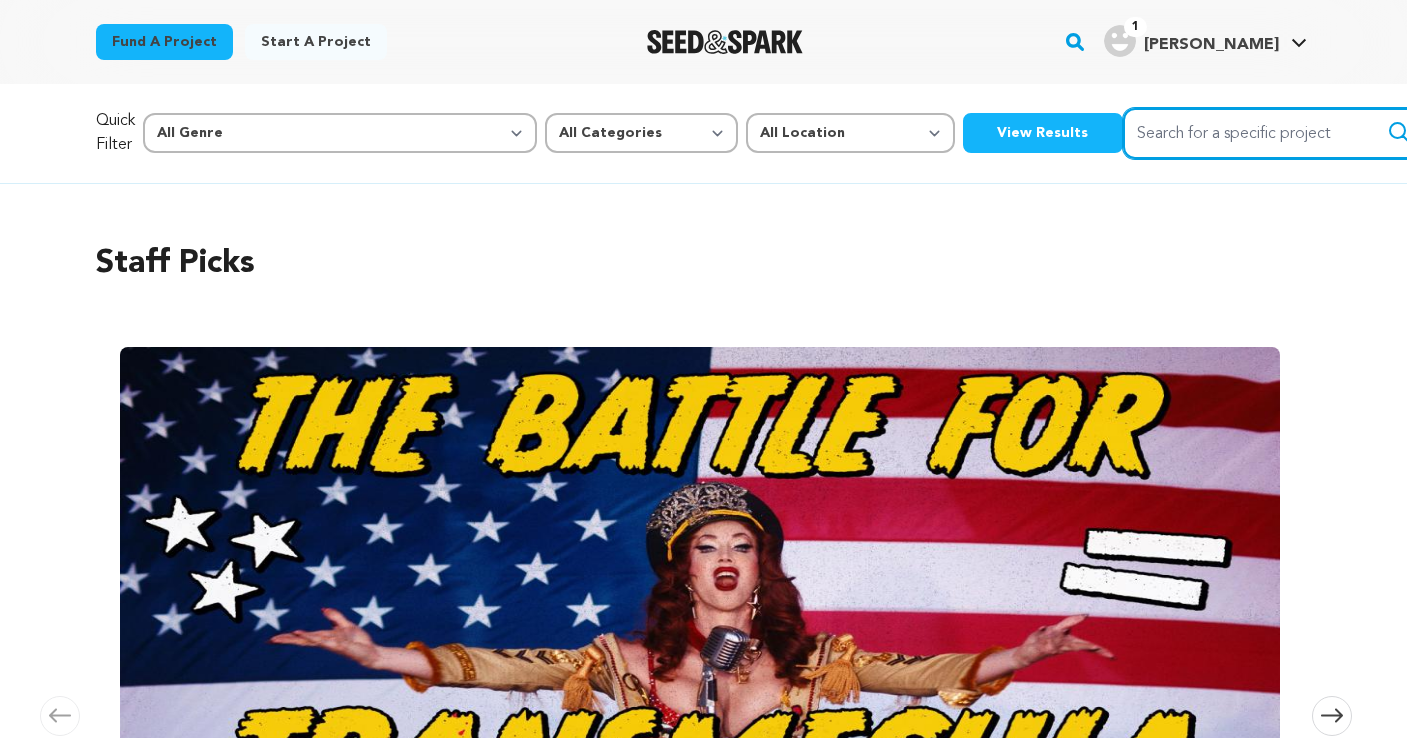 click on "Search for a specific project" at bounding box center (1273, 133) 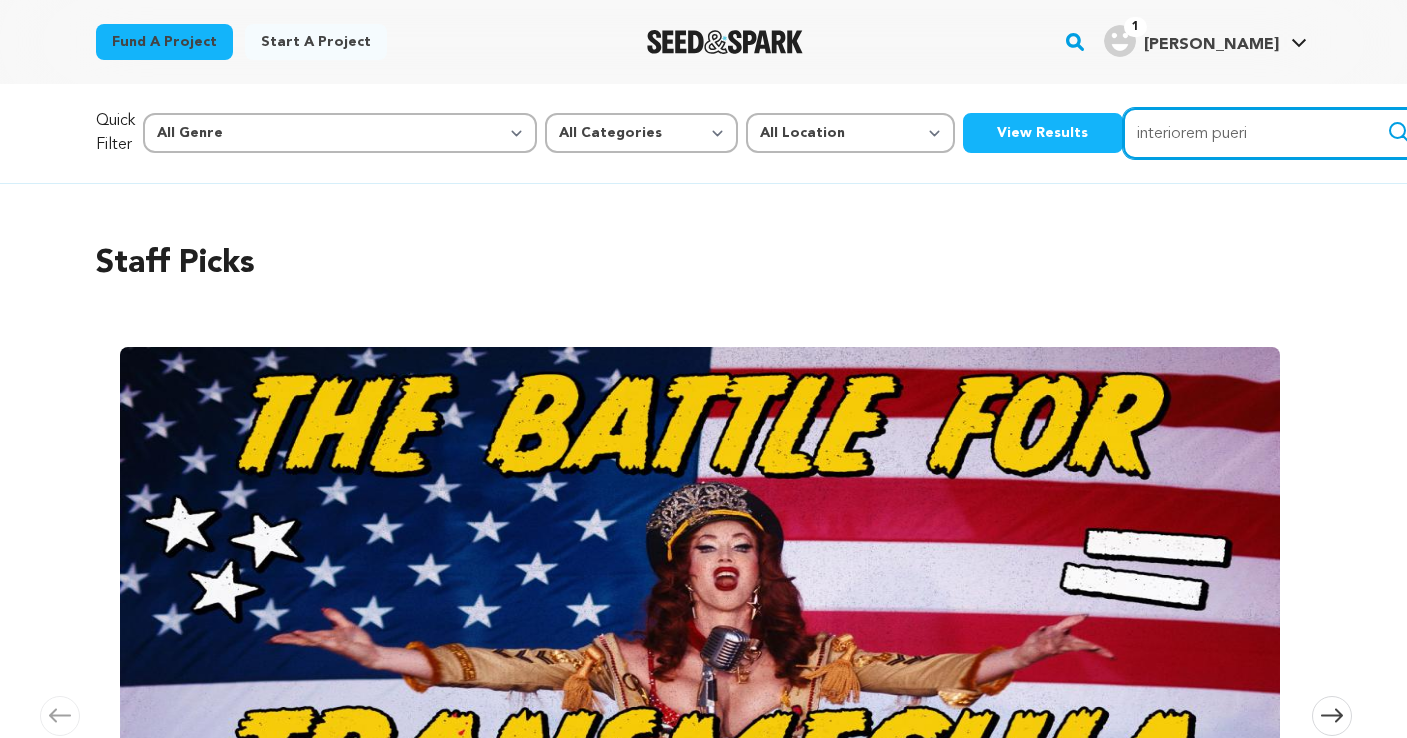 type on "interiorem pueri" 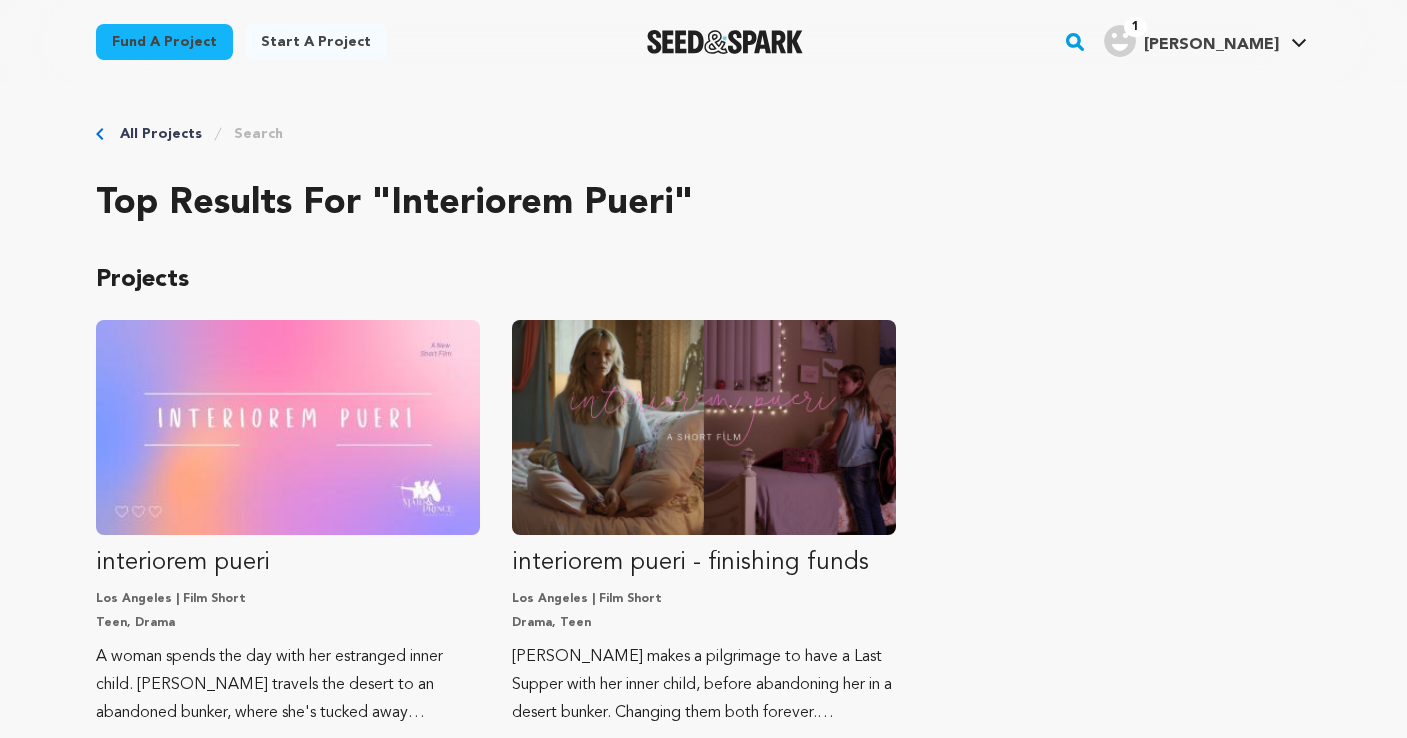 scroll, scrollTop: 173, scrollLeft: 0, axis: vertical 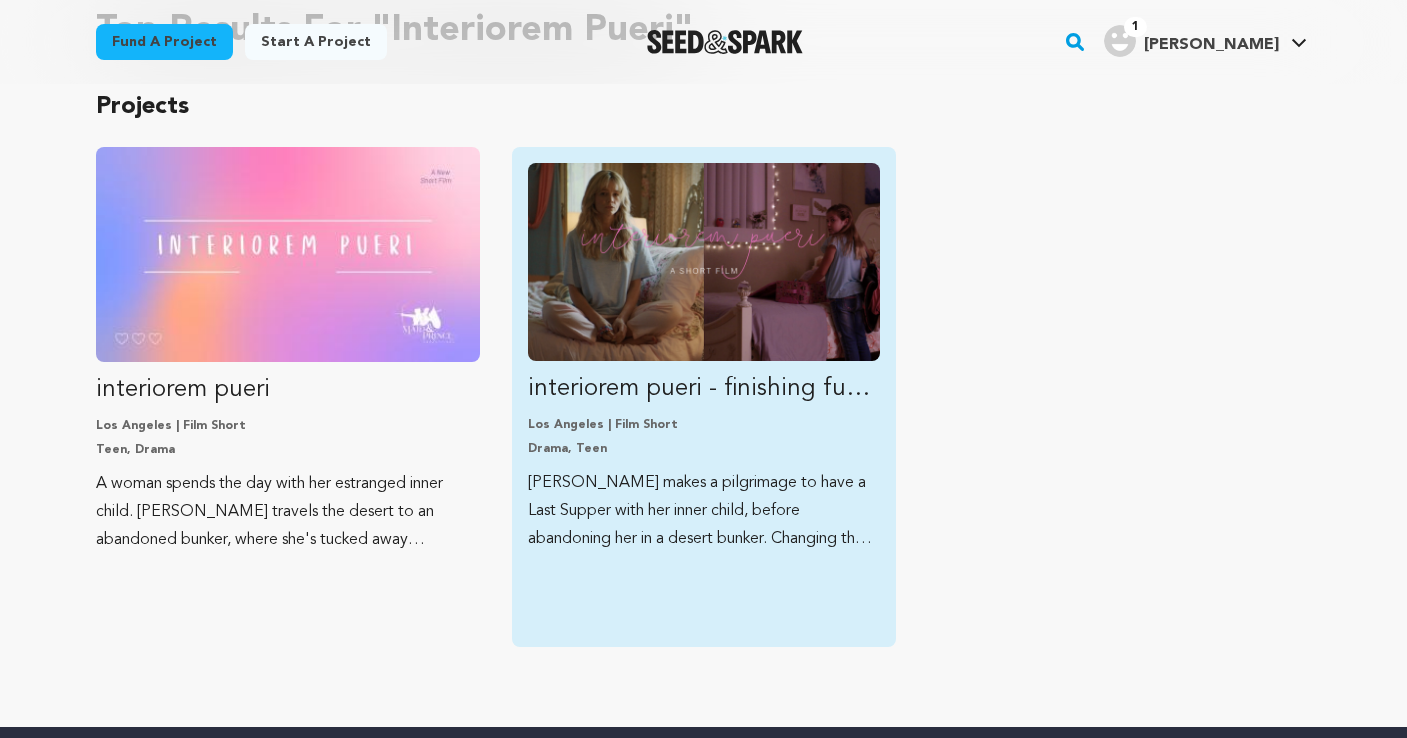 click at bounding box center (704, 262) 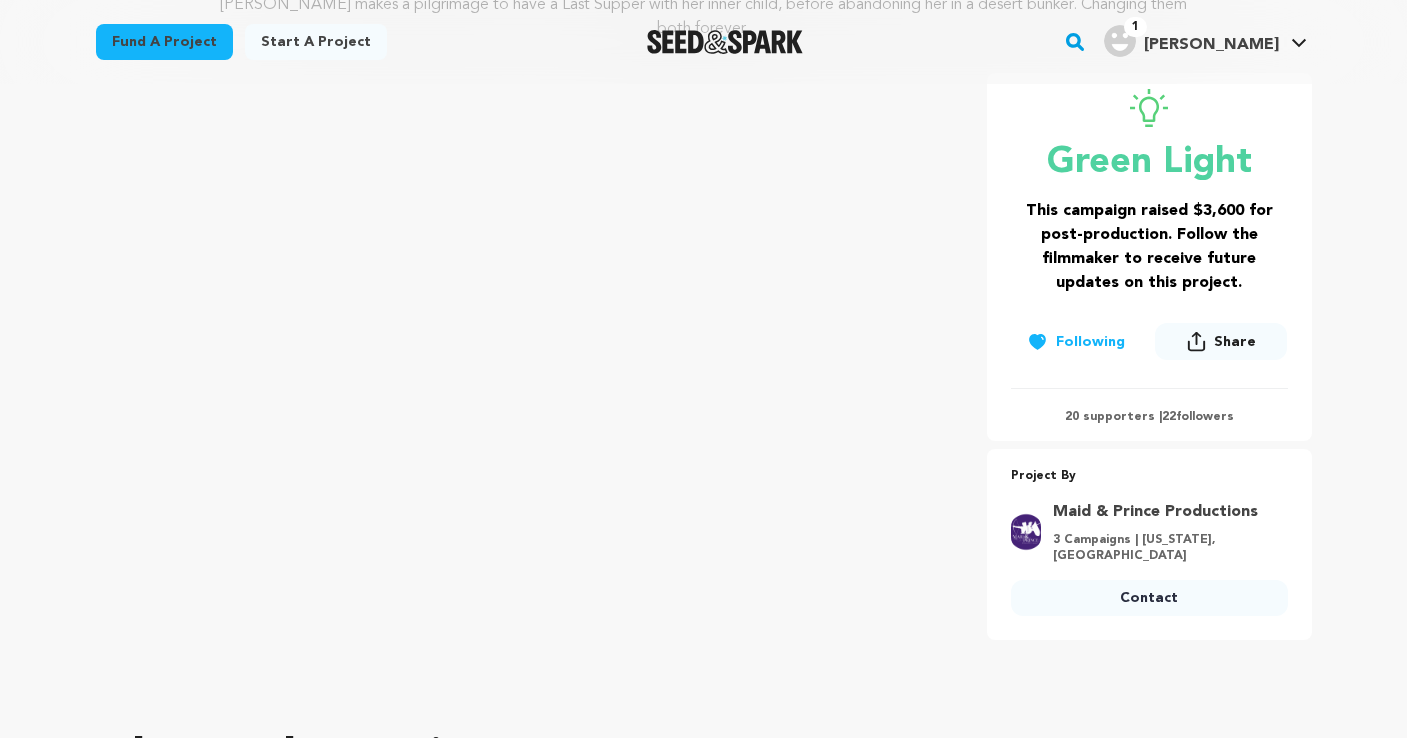 scroll, scrollTop: 329, scrollLeft: 0, axis: vertical 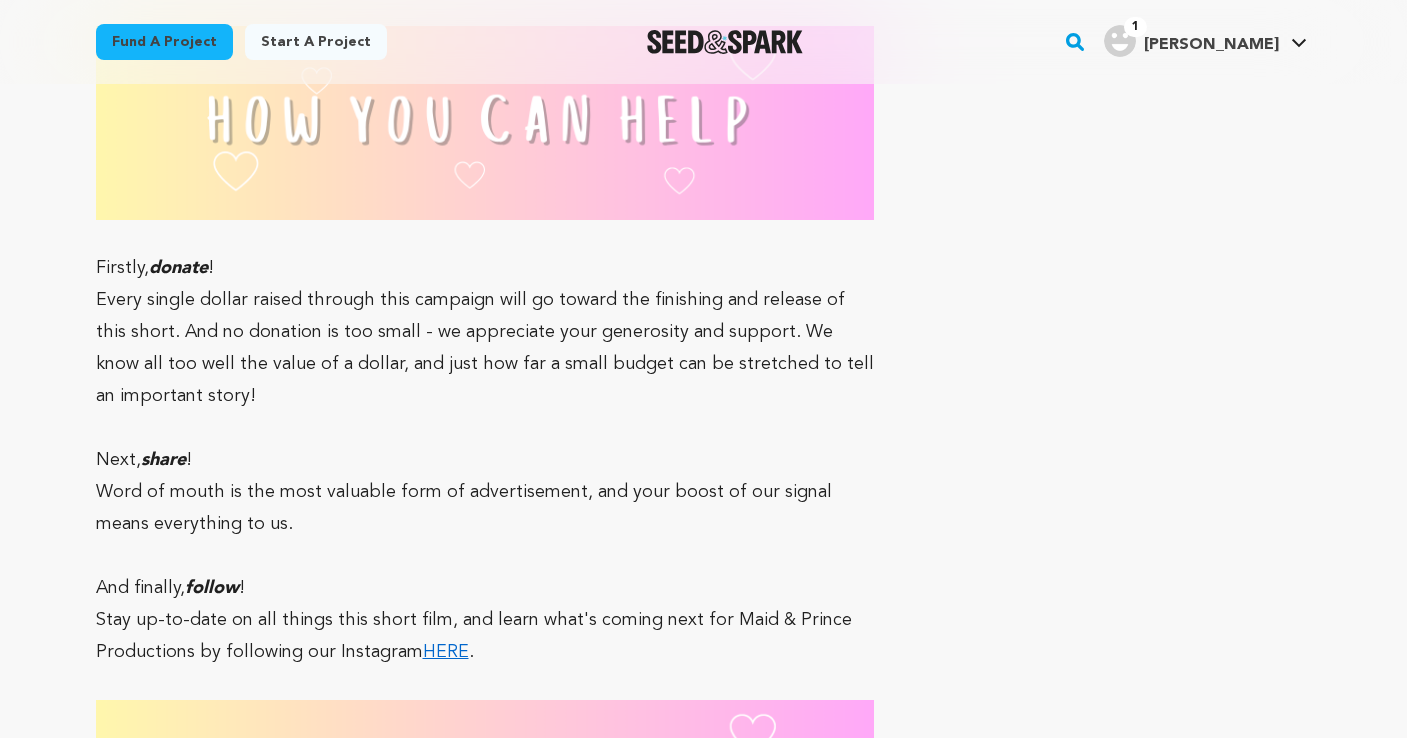 click on "donate" at bounding box center [178, 268] 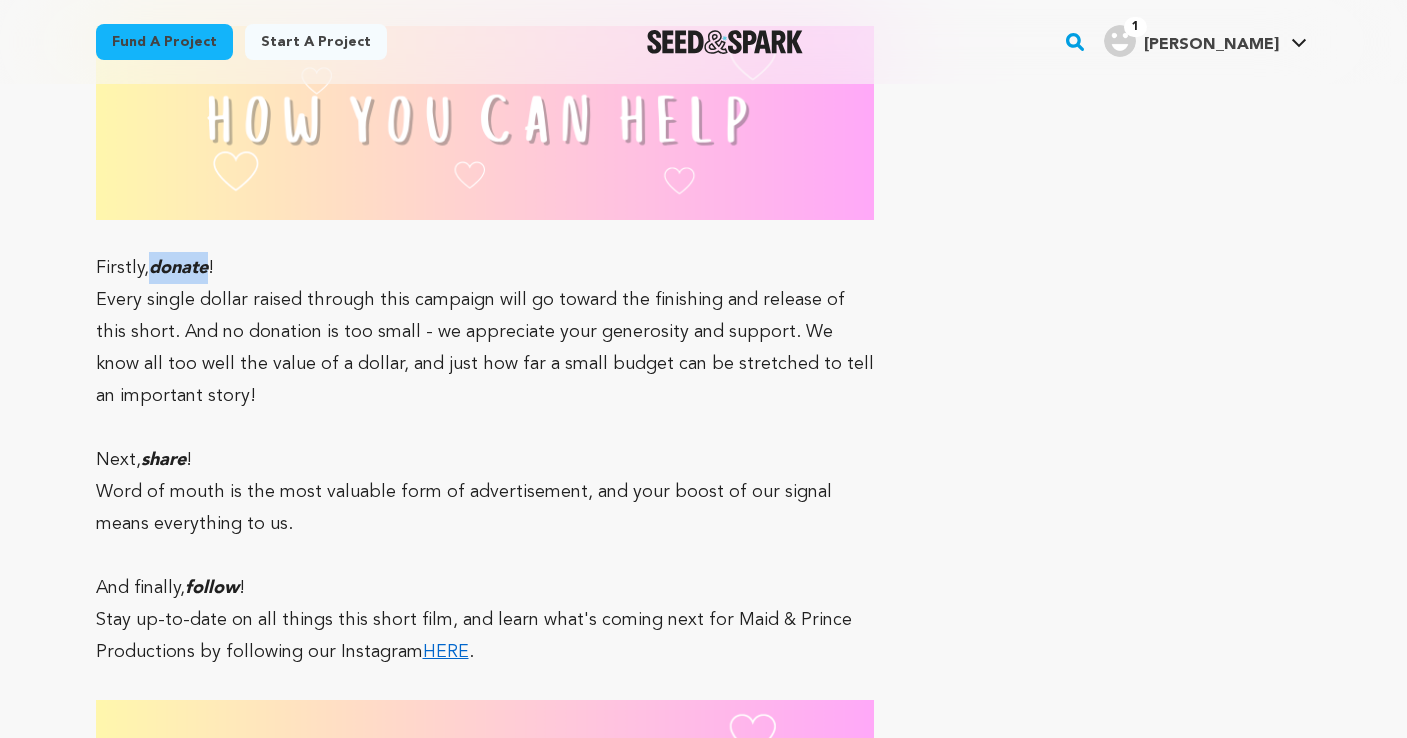 click on "donate" at bounding box center [178, 268] 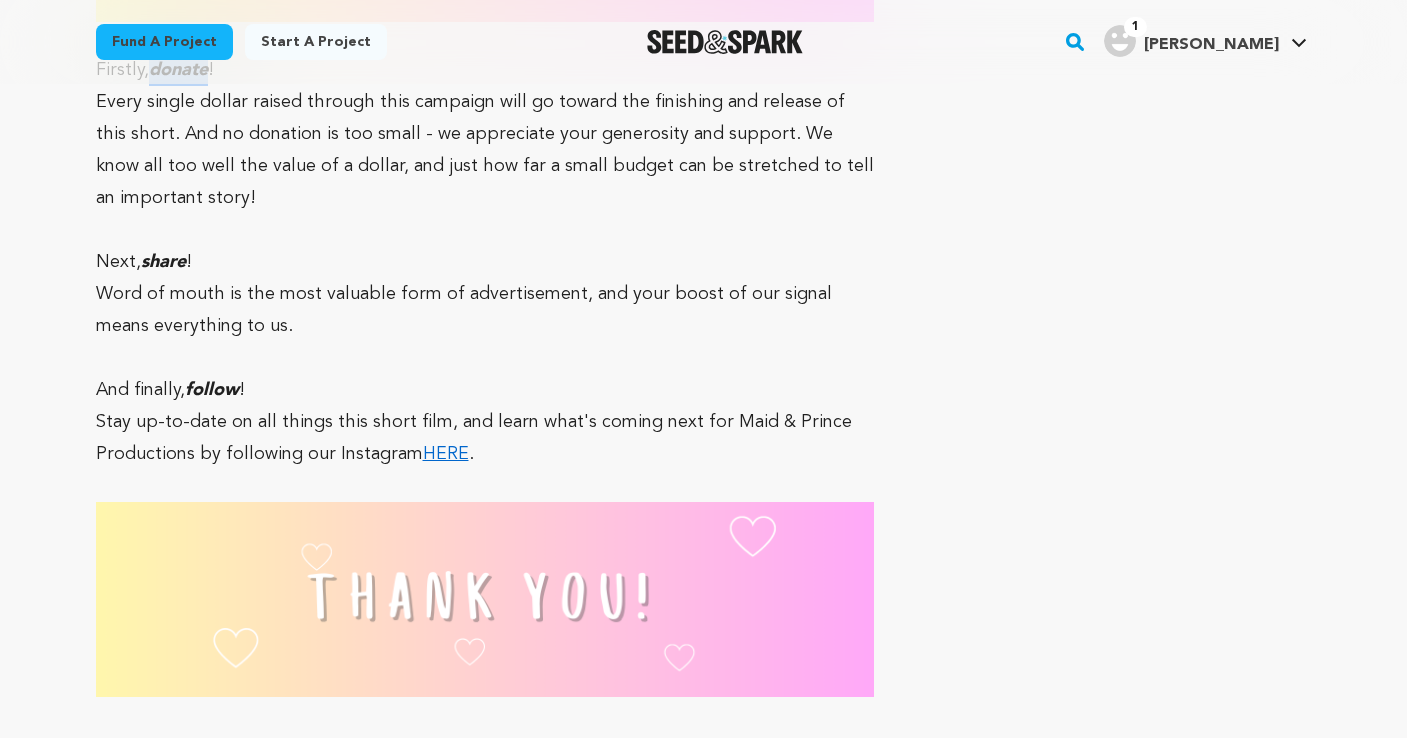scroll, scrollTop: 6480, scrollLeft: 0, axis: vertical 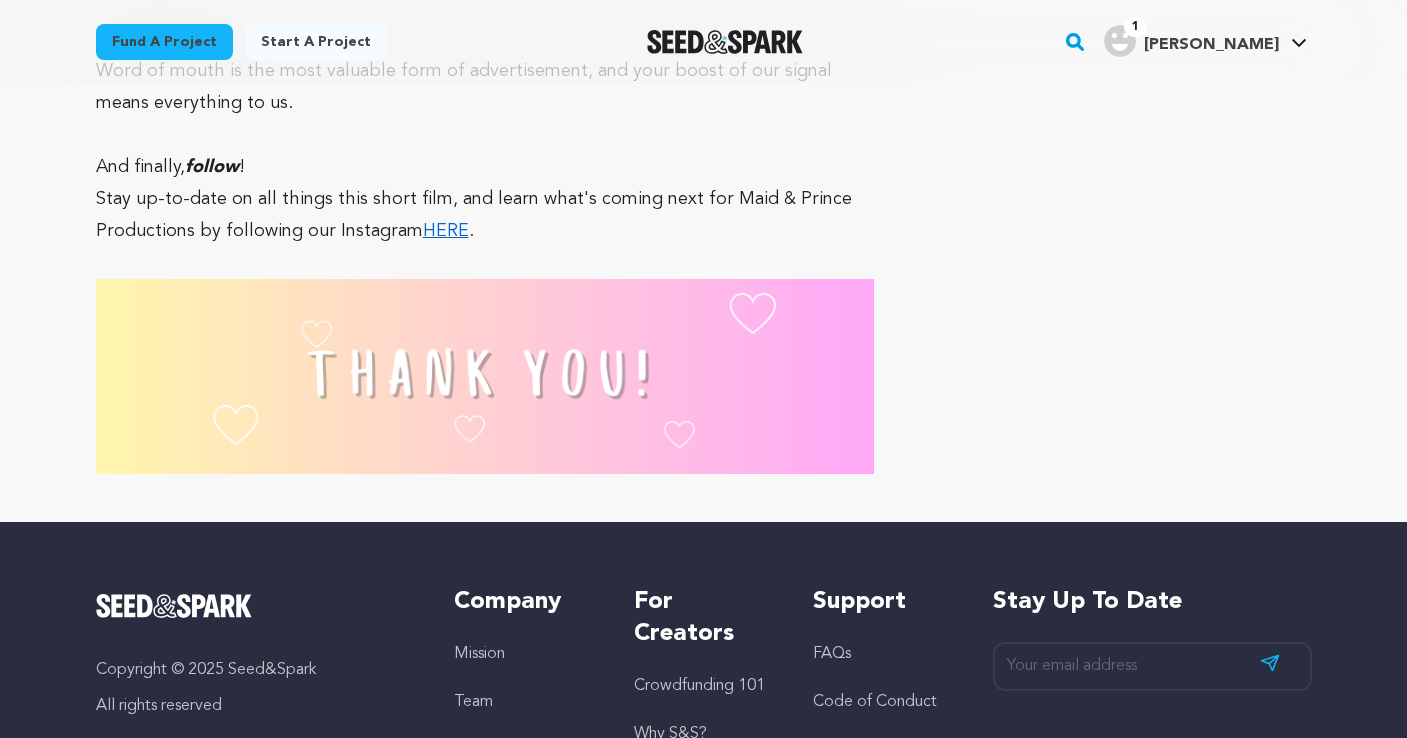 click on "HERE" at bounding box center (446, 231) 